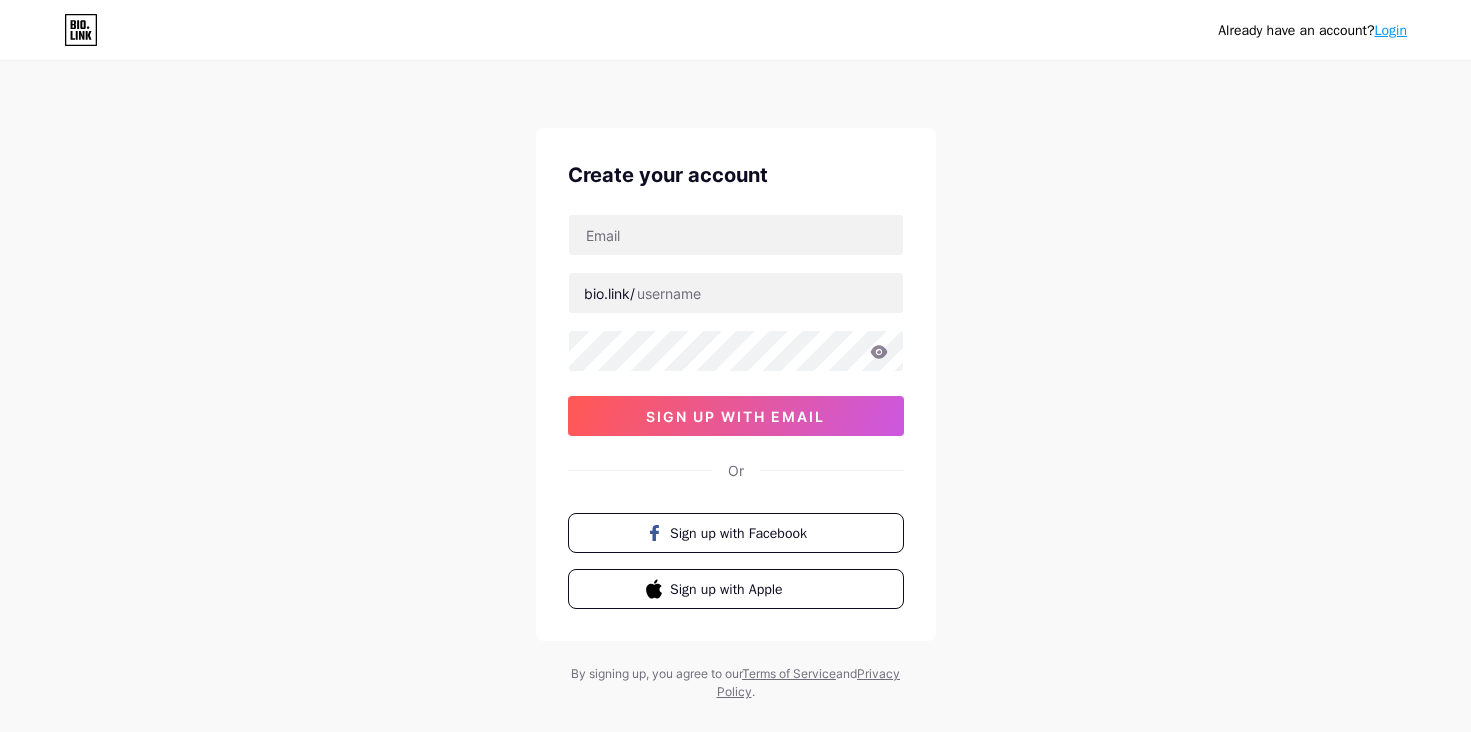 scroll, scrollTop: 0, scrollLeft: 0, axis: both 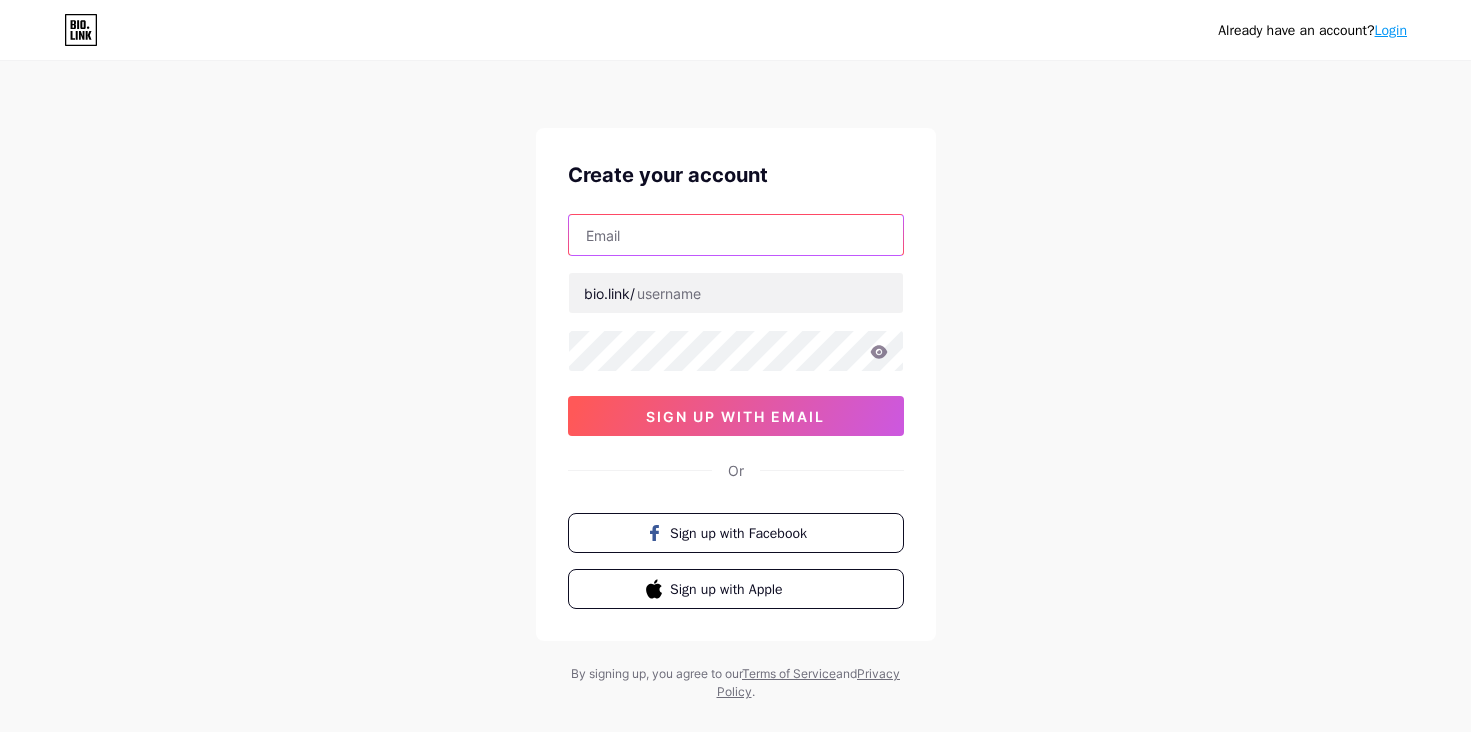 click at bounding box center [736, 235] 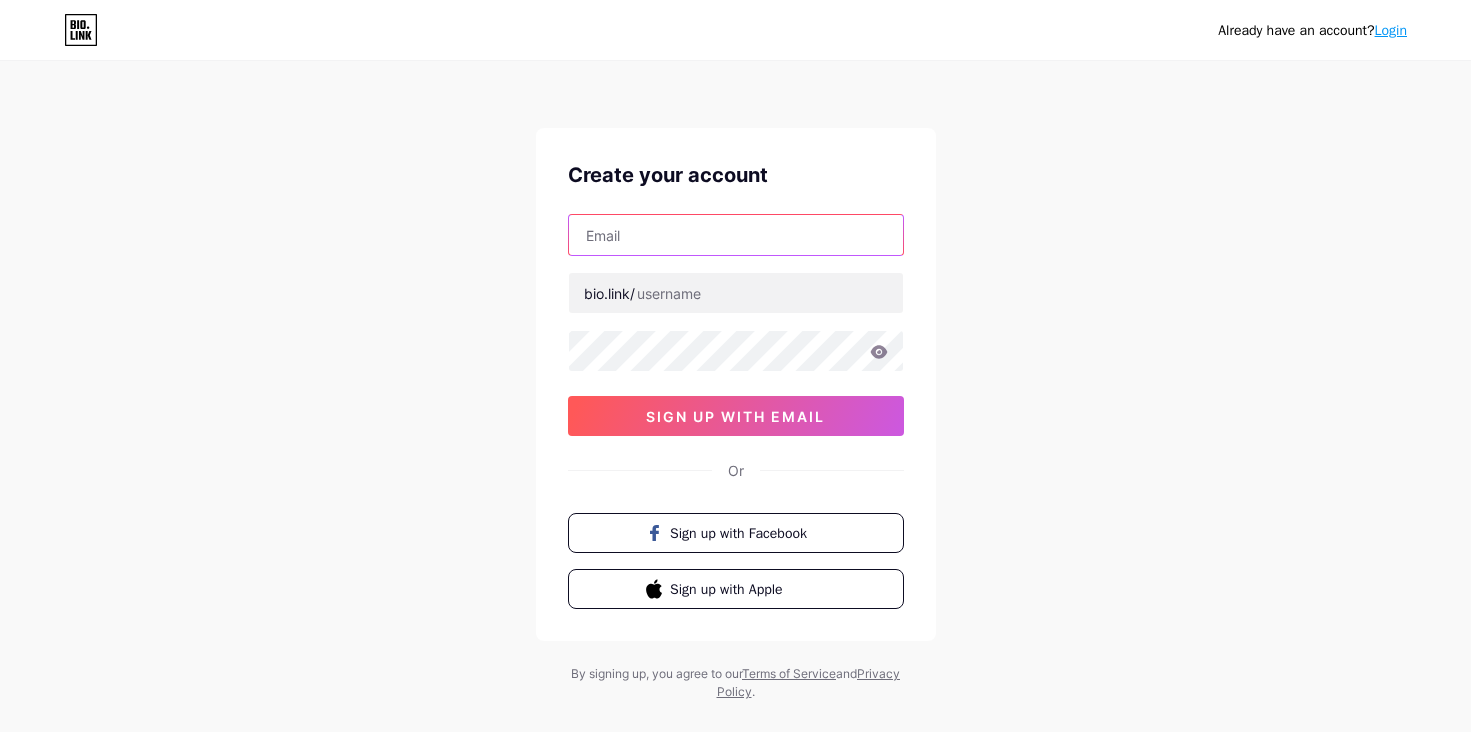 paste on "[EMAIL]" 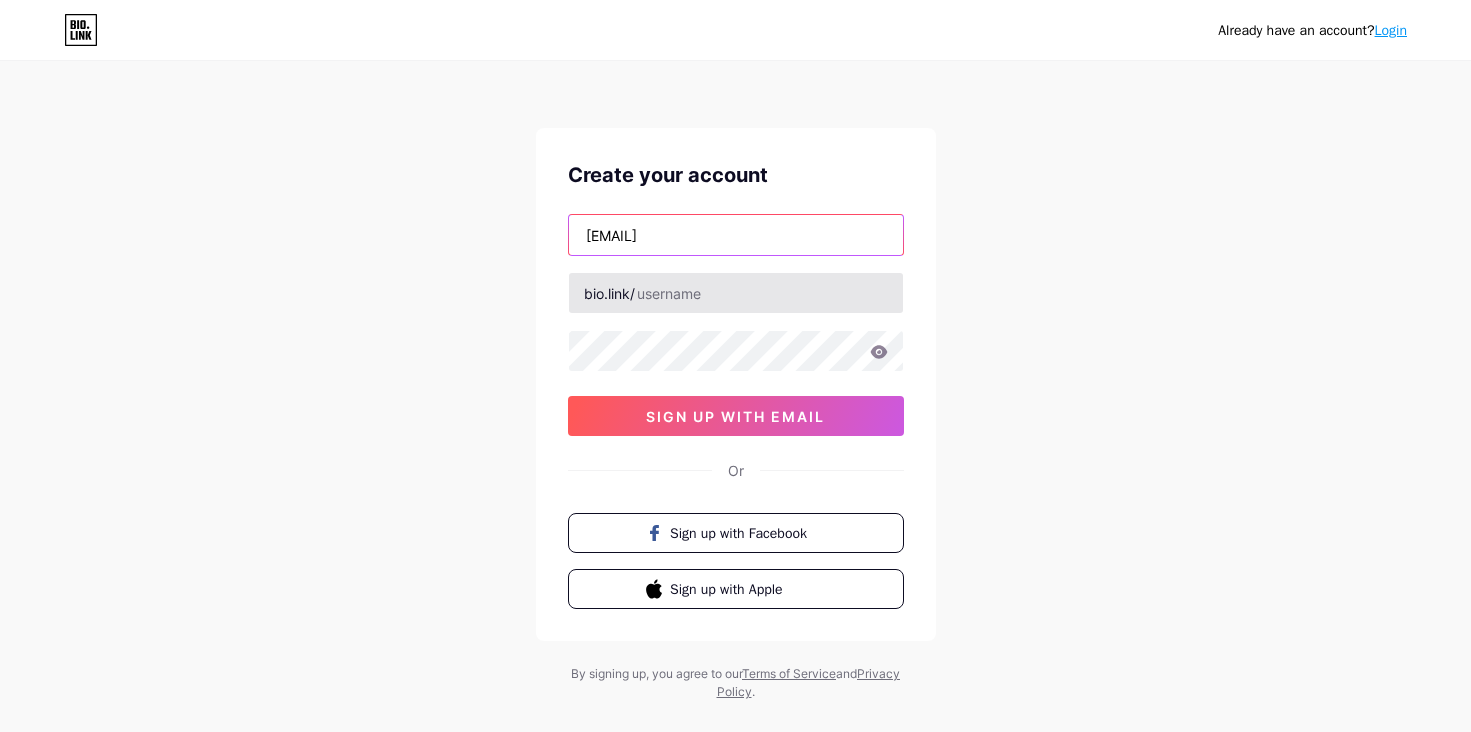 type on "[EMAIL]" 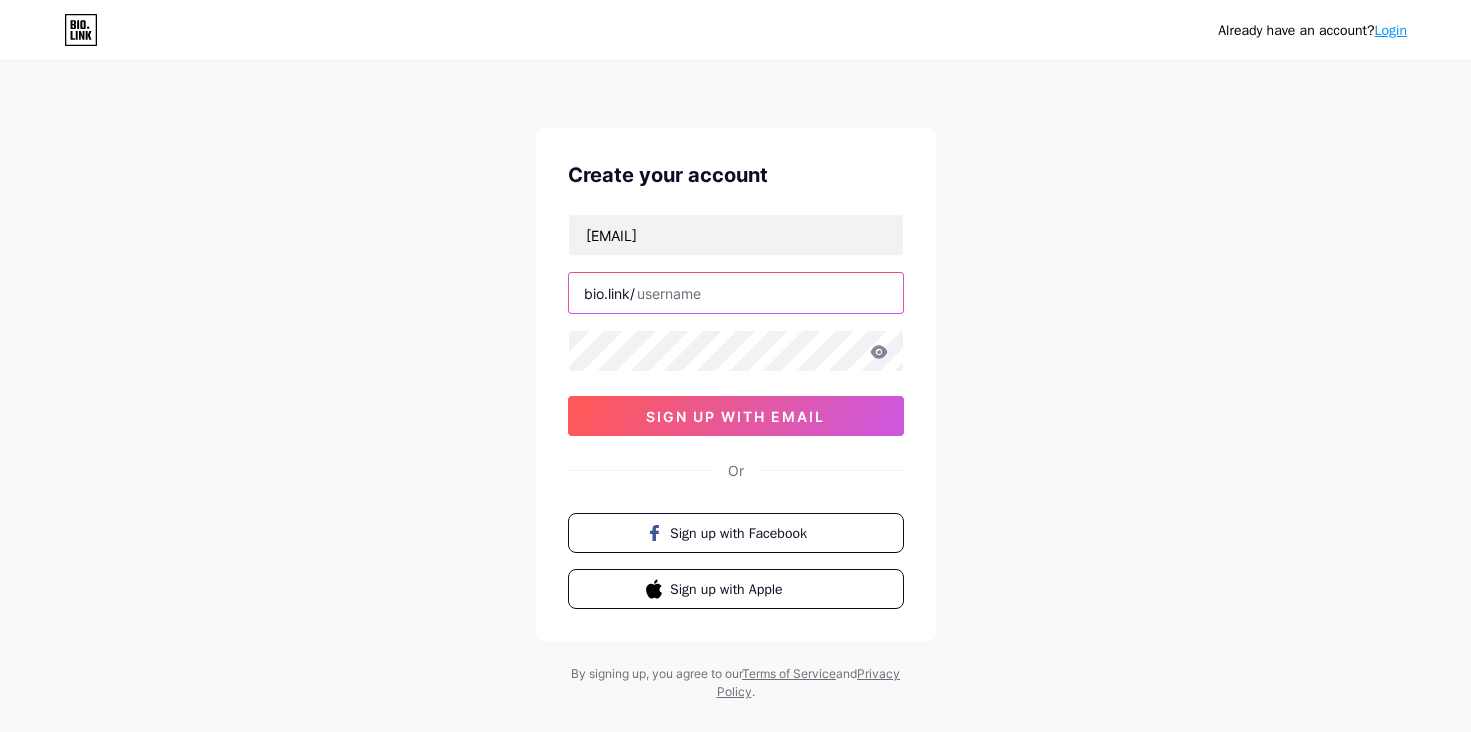 click at bounding box center [736, 293] 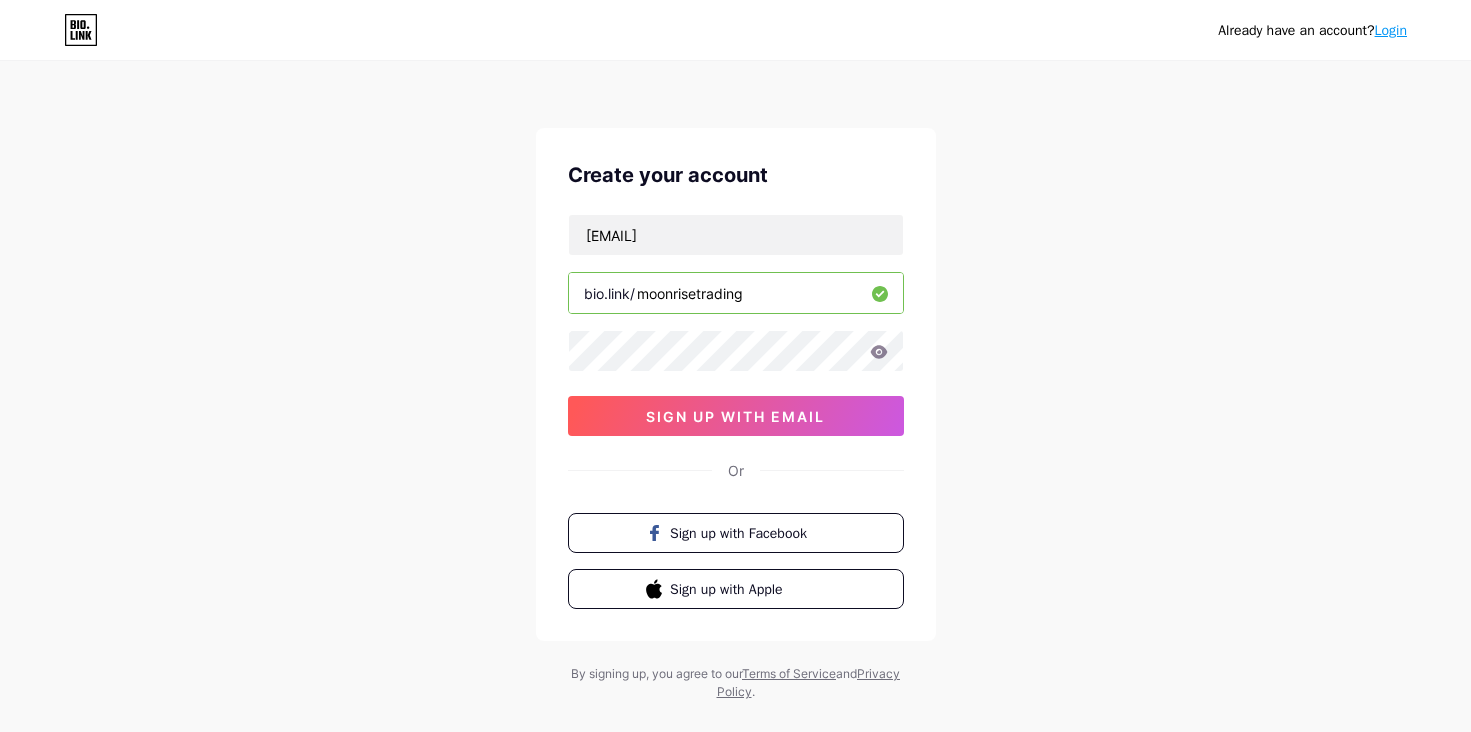type on "moonrisetrading" 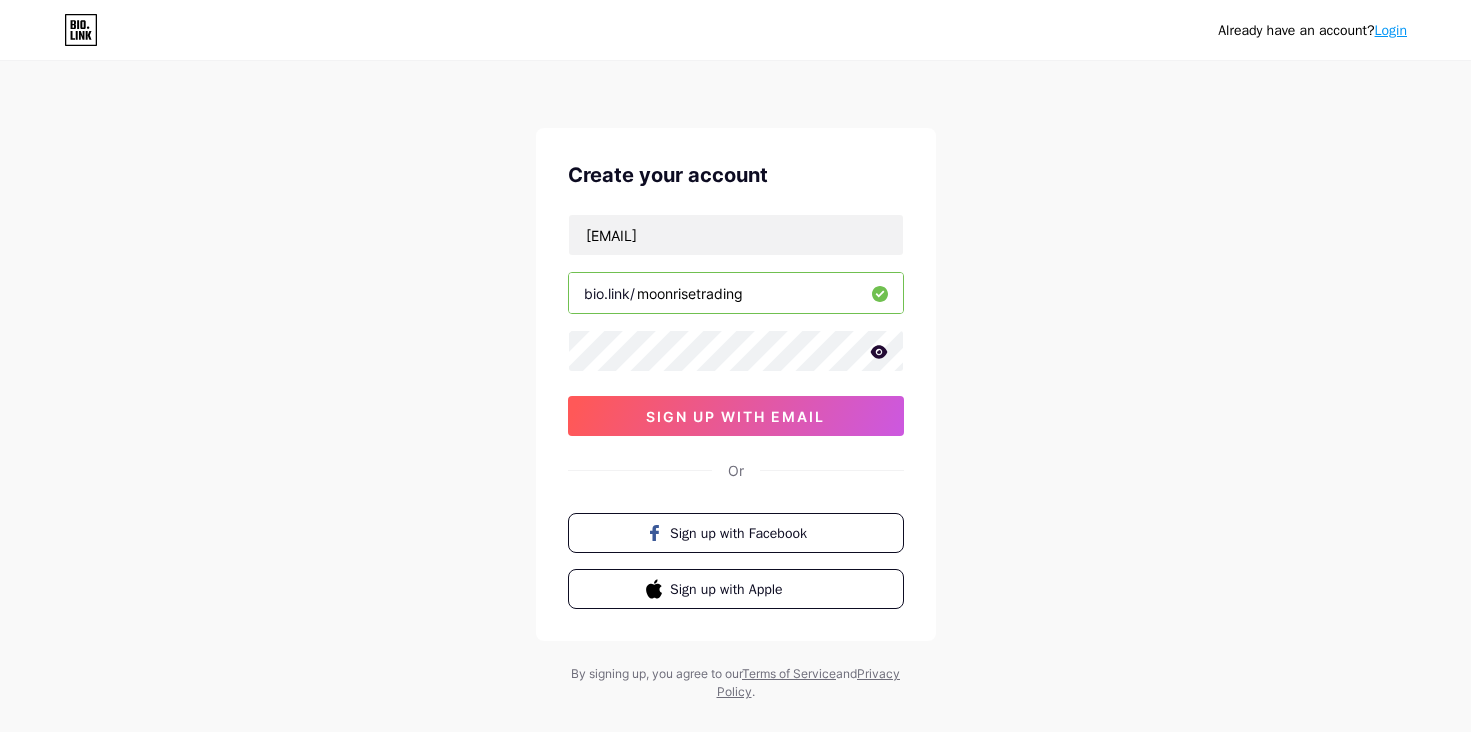 click 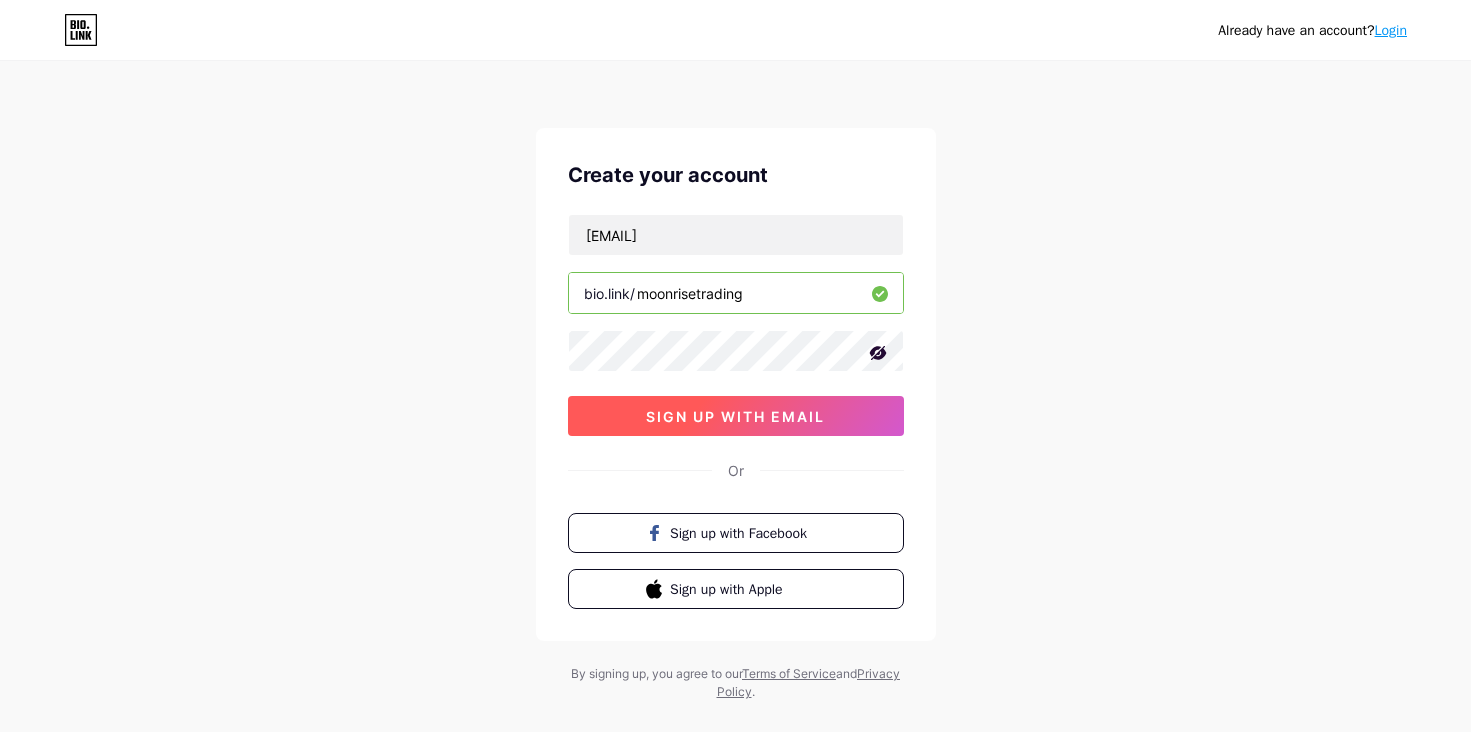 click on "sign up with email" at bounding box center (736, 416) 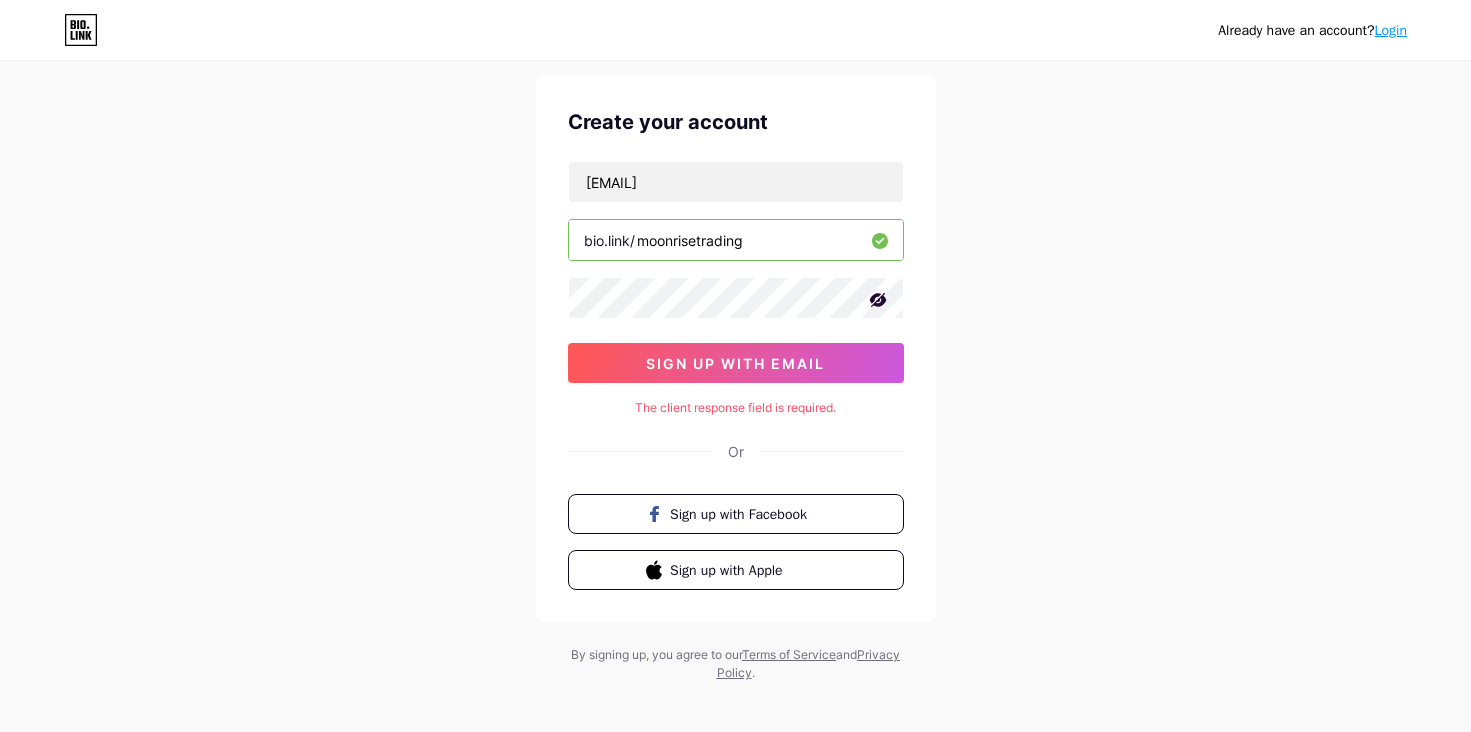 scroll, scrollTop: 67, scrollLeft: 0, axis: vertical 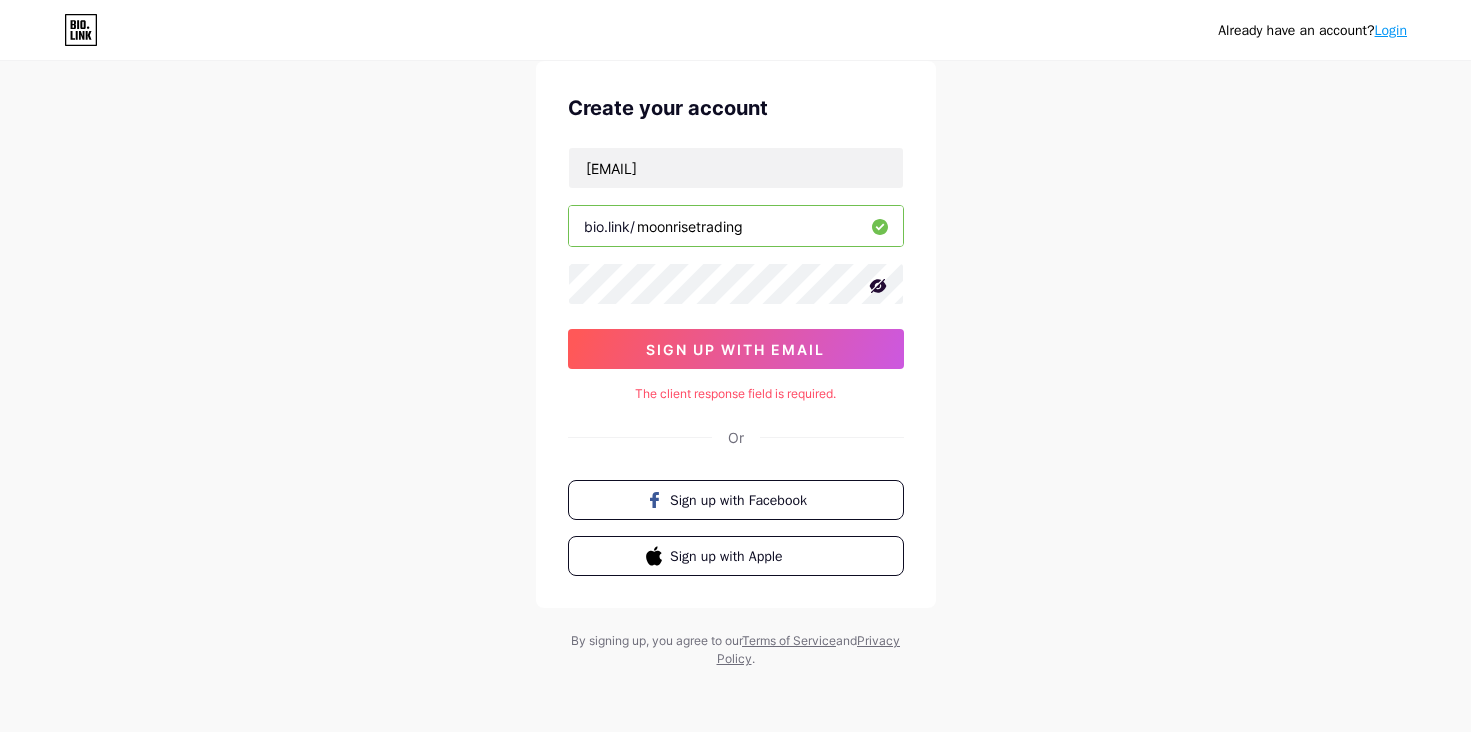click on "Or" at bounding box center [736, 437] 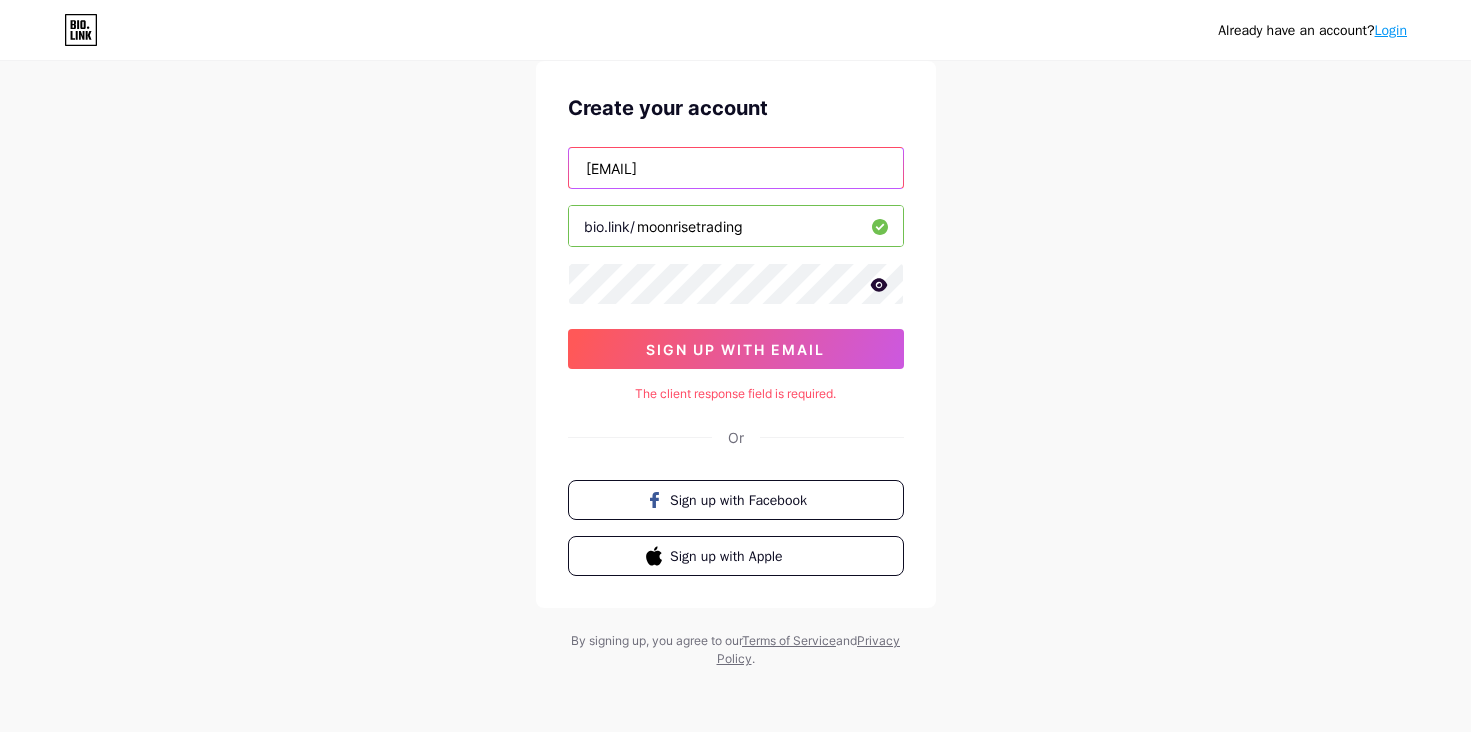 click on "[EMAIL]" at bounding box center [736, 168] 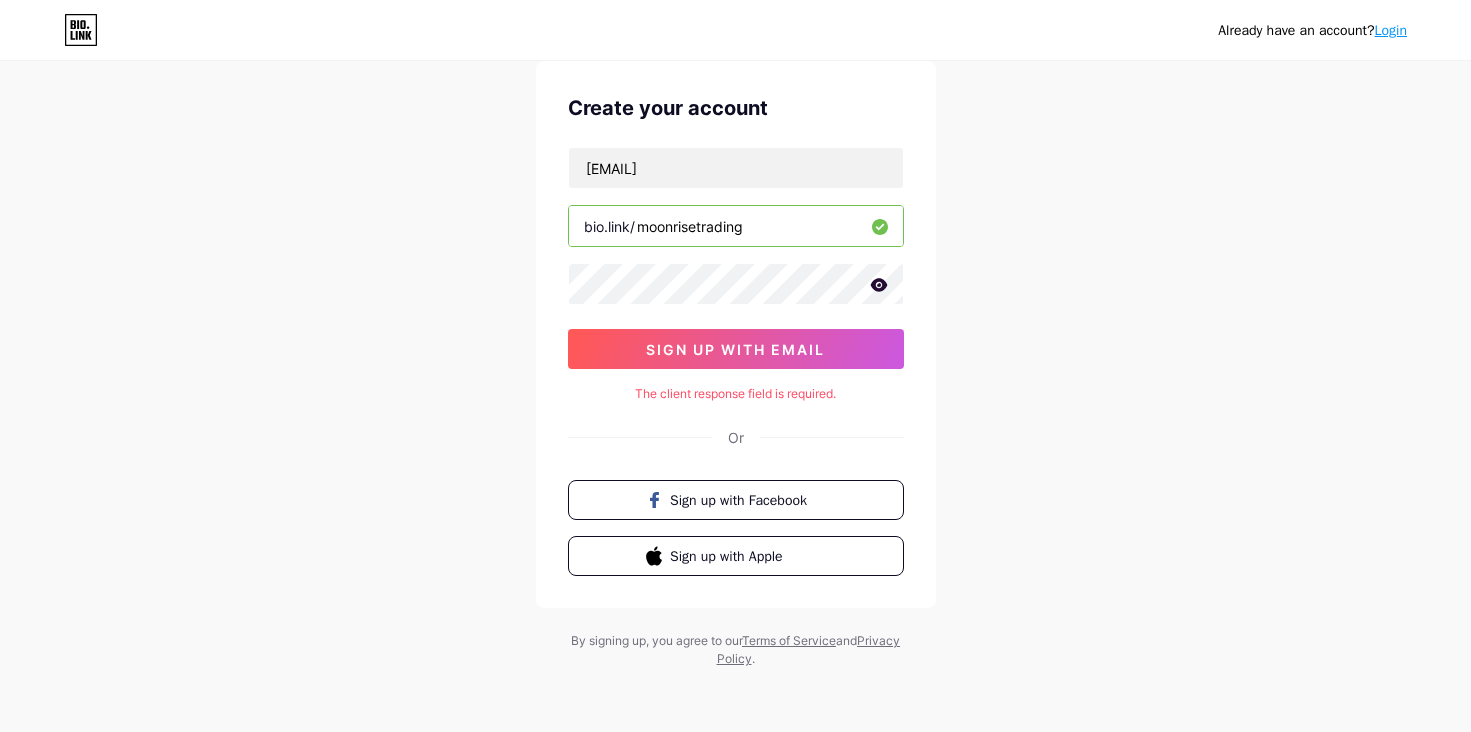click on "Already have an account?  Login   Create your account     [EMAIL]     bio.link/   [DOMAIN]                     sign up with email     The client response field is required.     Or       Sign up with Facebook
Sign up with Apple
By signing up, you agree to our  Terms of Service  and  Privacy Policy ." at bounding box center (735, 332) 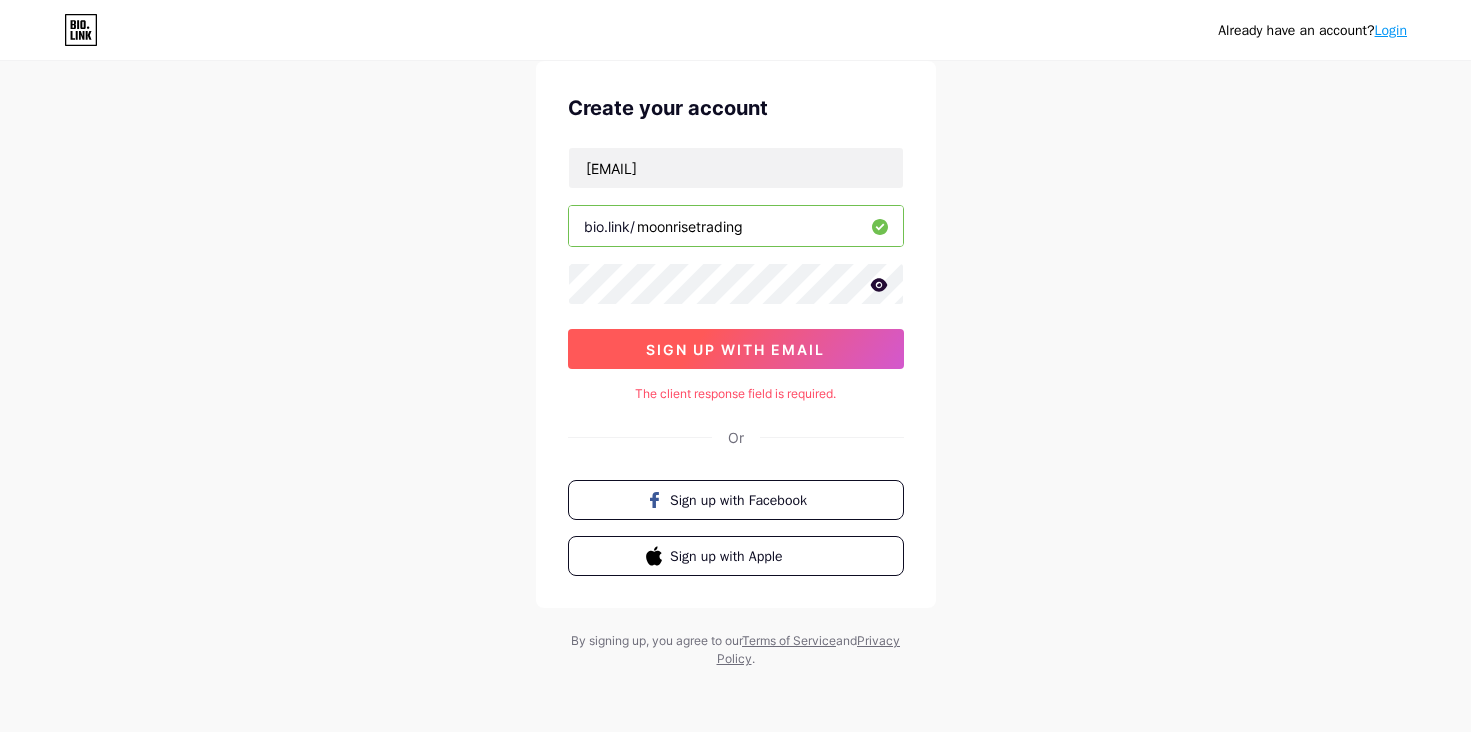 click on "sign up with email" at bounding box center [735, 349] 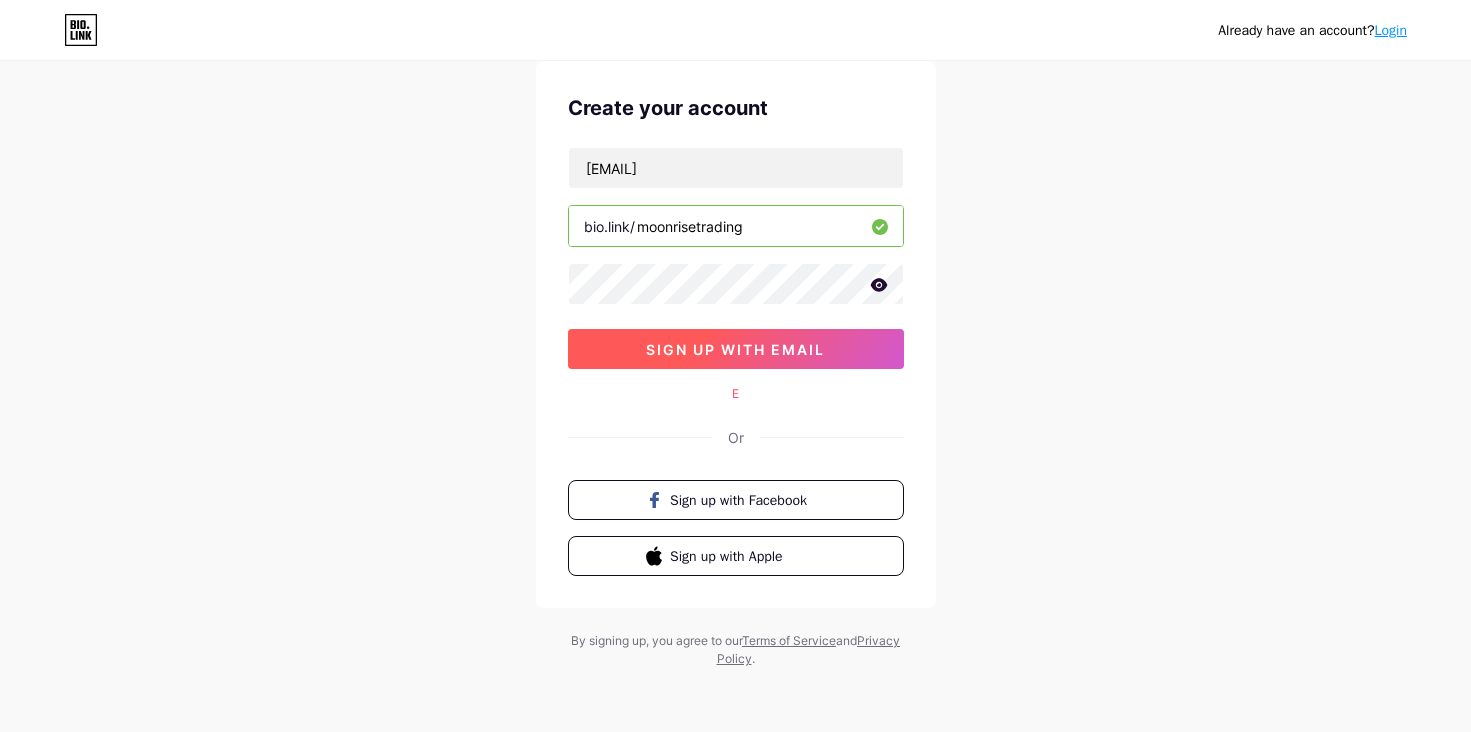 click on "sign up with email" at bounding box center (735, 349) 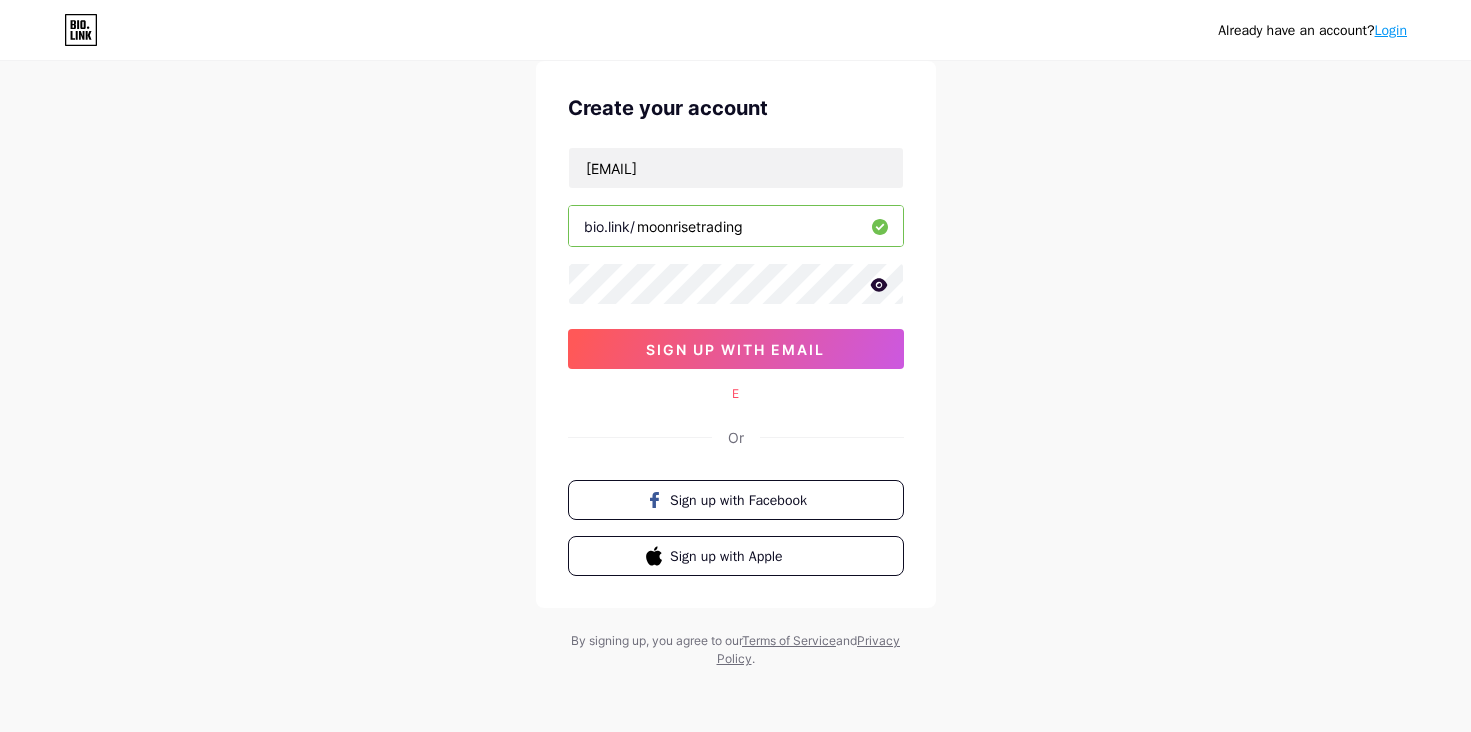 click on "Already have an account?  Login   Create your account     [EMAIL]     bio.link/   [DOMAIN]                     sign up with email     E     Or       Sign up with Facebook
Sign up with Apple
By signing up, you agree to our  Terms of Service  and  Privacy Policy ." at bounding box center (735, 332) 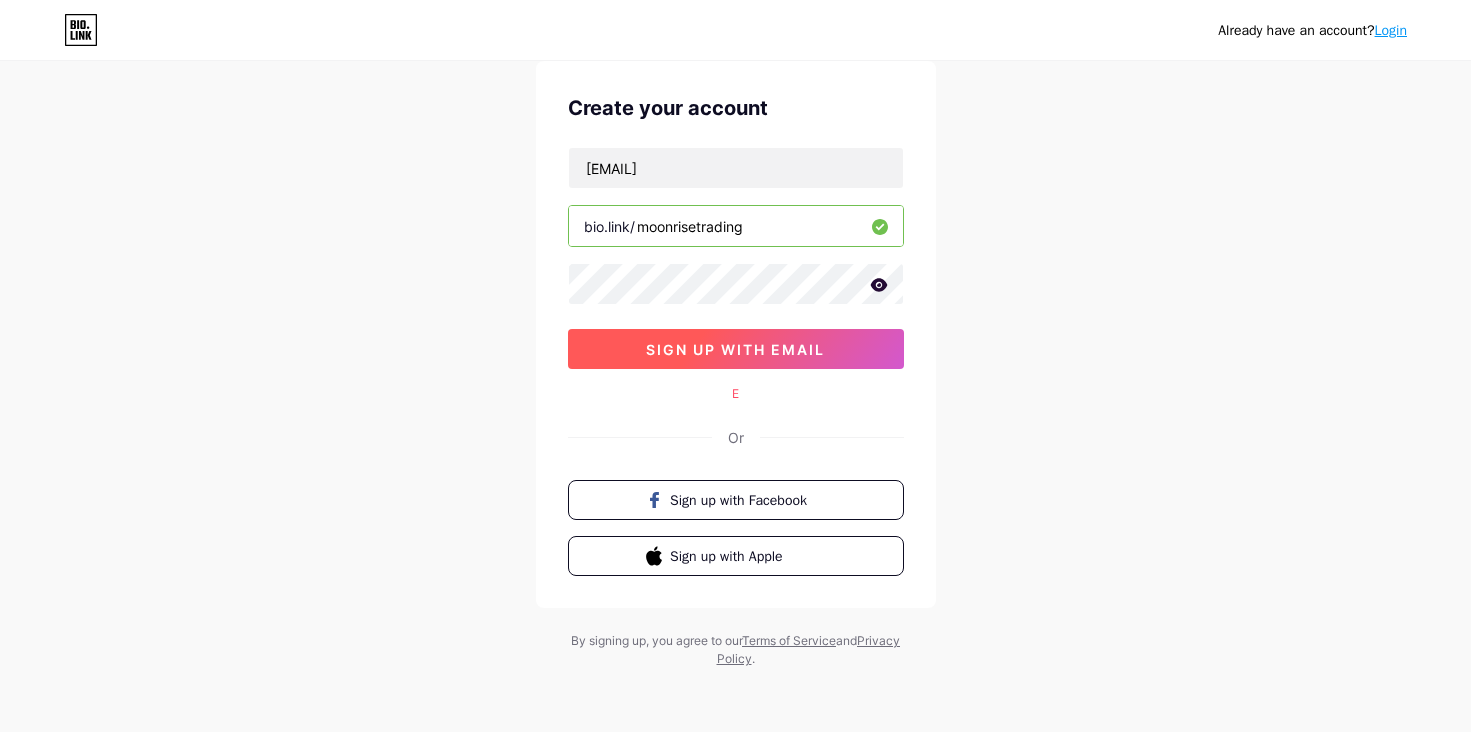 click on "sign up with email" at bounding box center (736, 349) 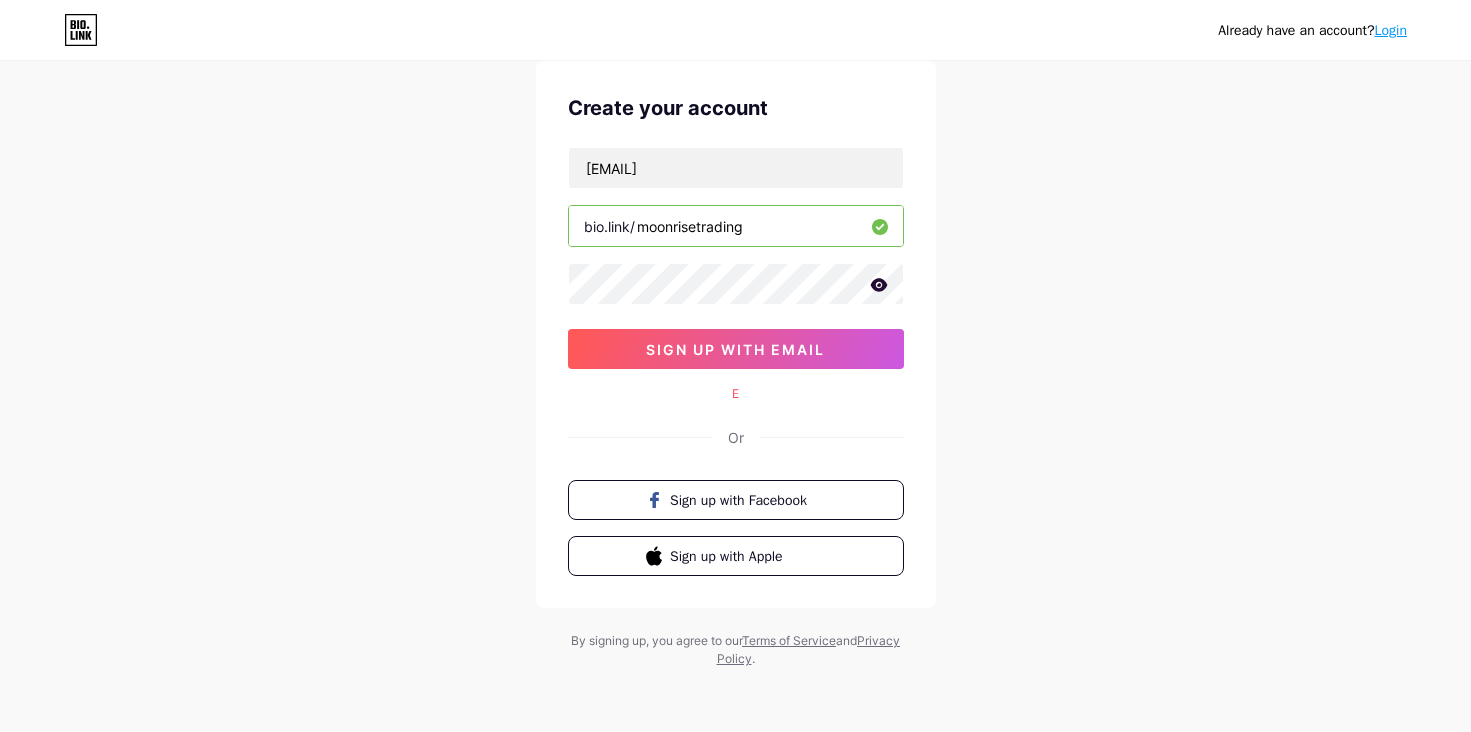 click on "moonrisetrading" at bounding box center (736, 226) 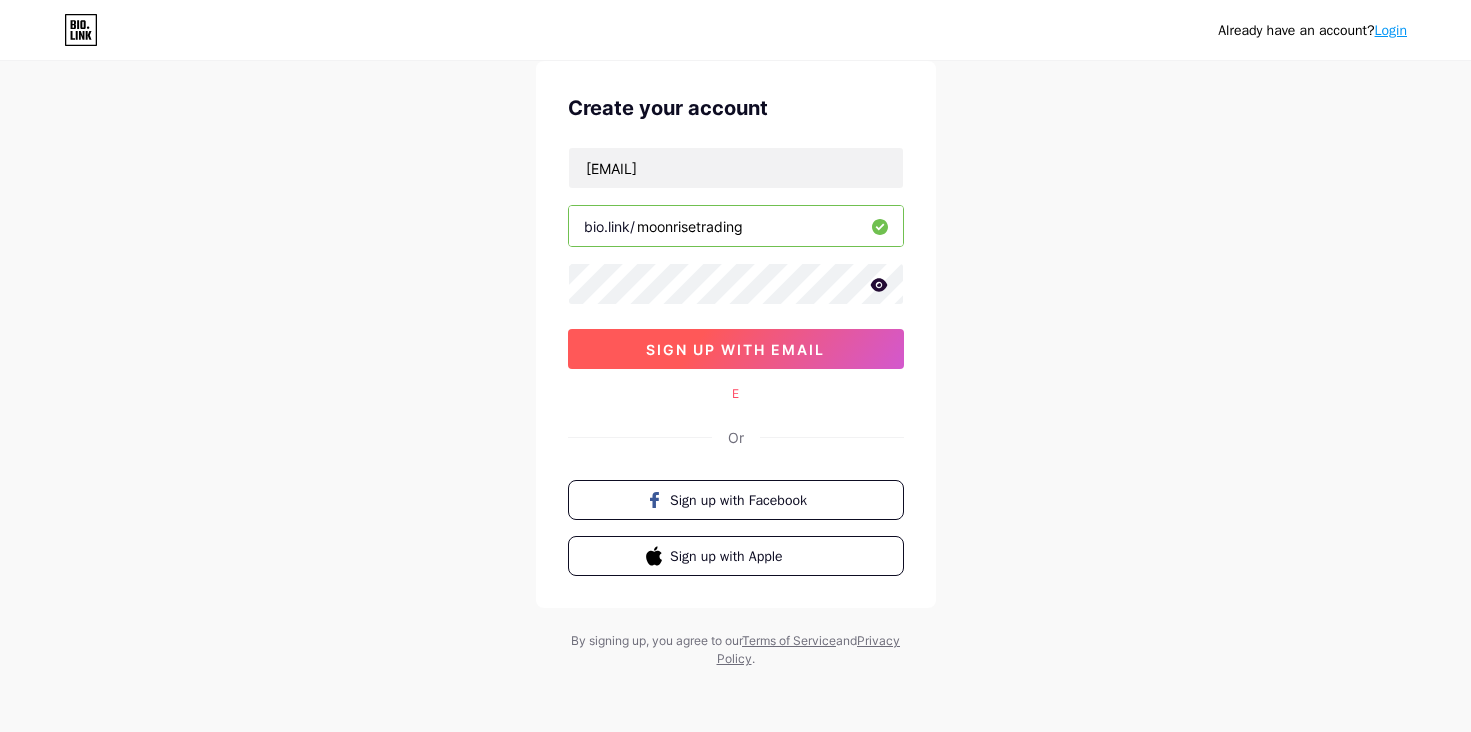 click on "sign up with email" at bounding box center (735, 349) 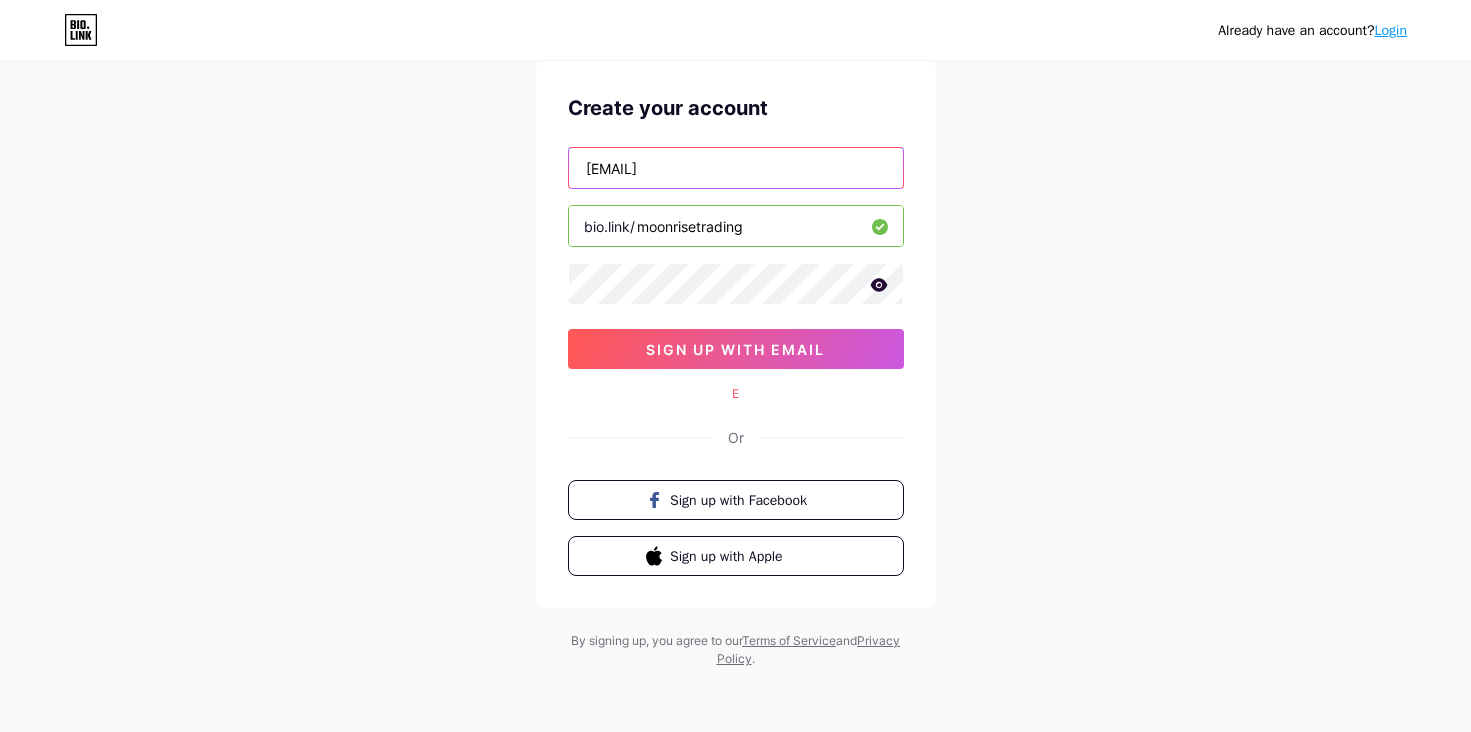 click on "[EMAIL]" at bounding box center [736, 168] 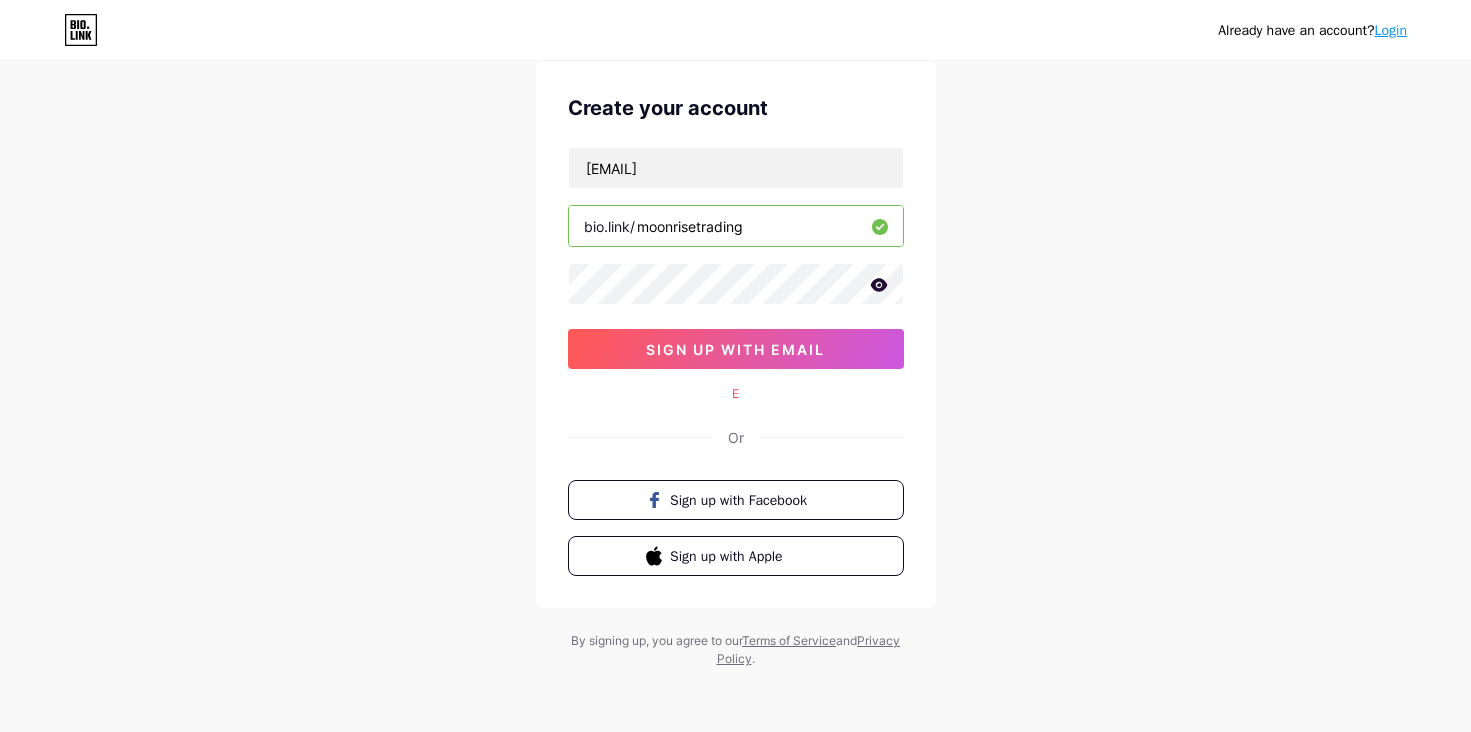 click on "moonrisetrading" at bounding box center (736, 226) 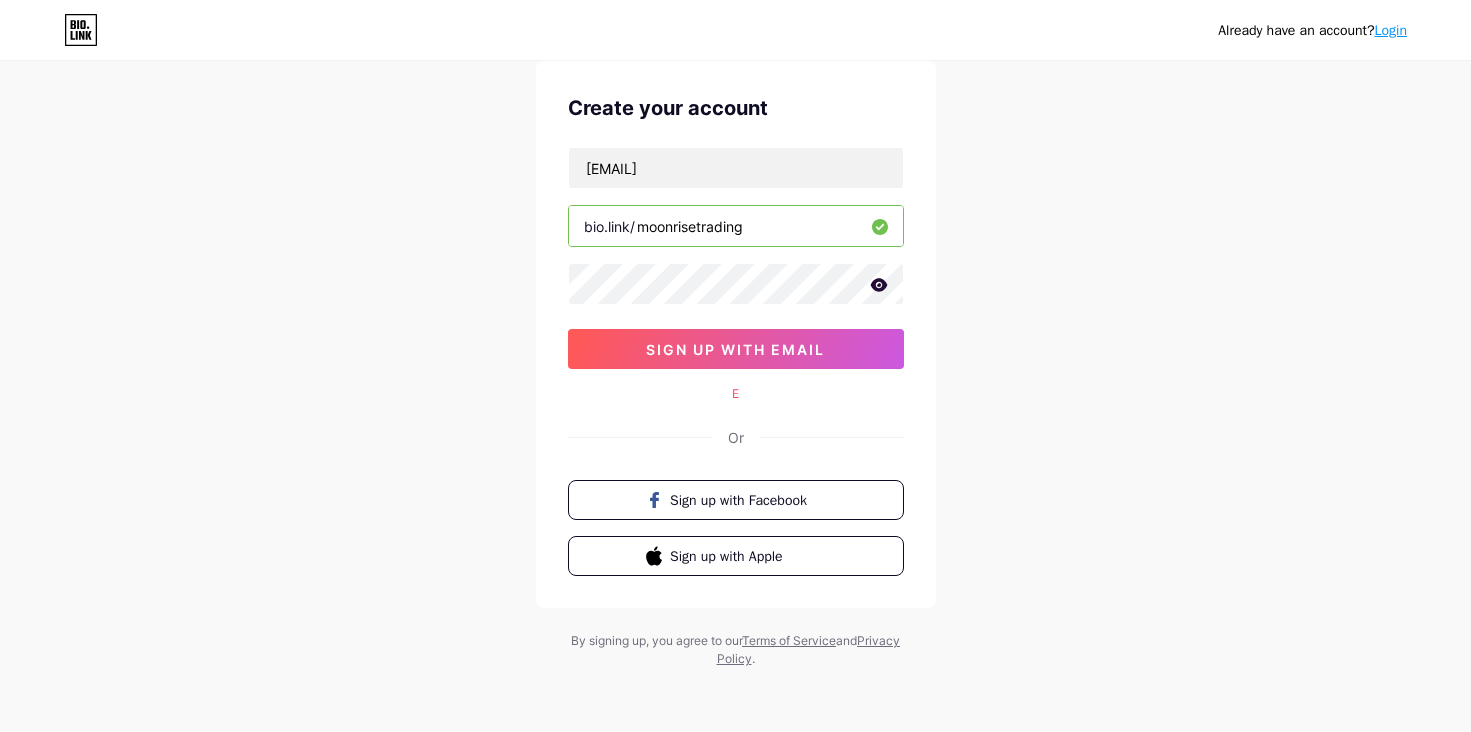 click 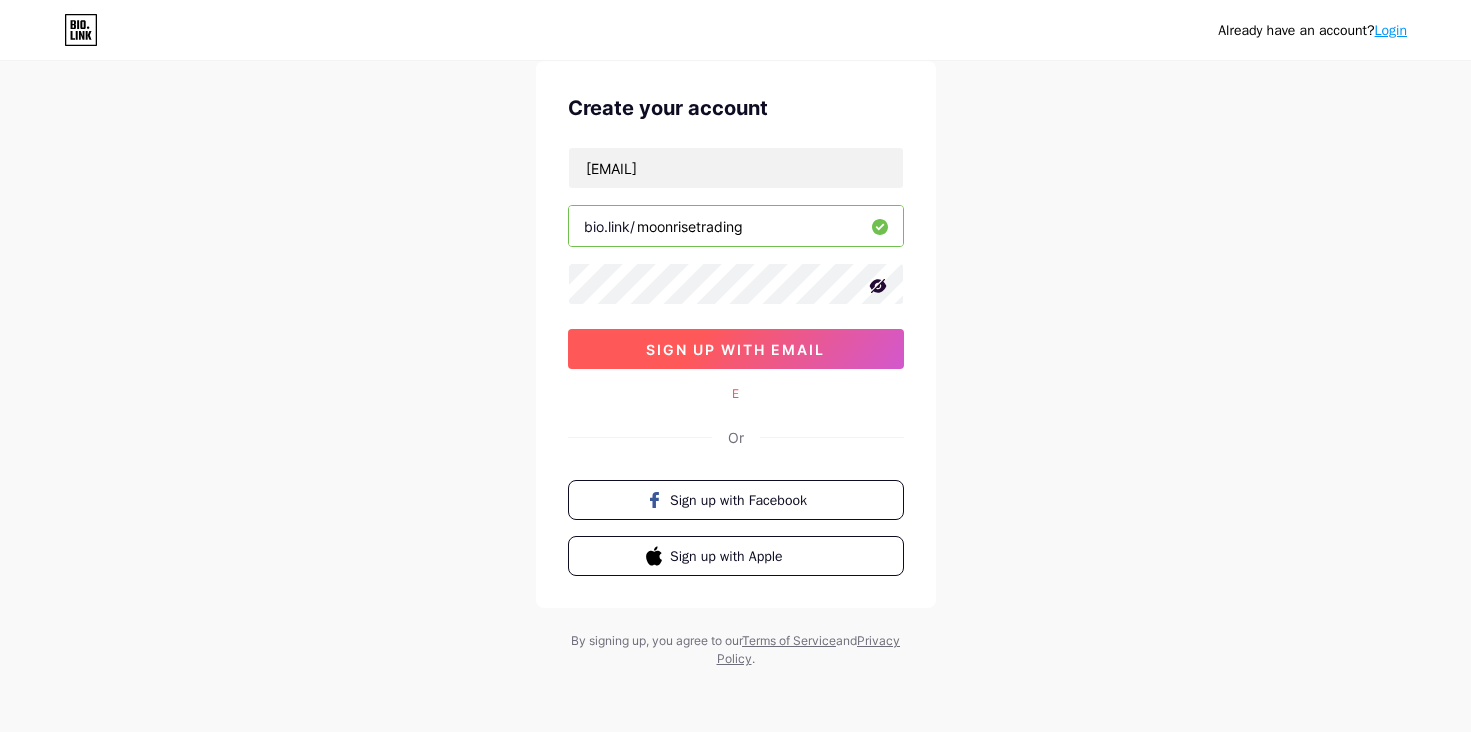 click on "sign up with email" at bounding box center [736, 349] 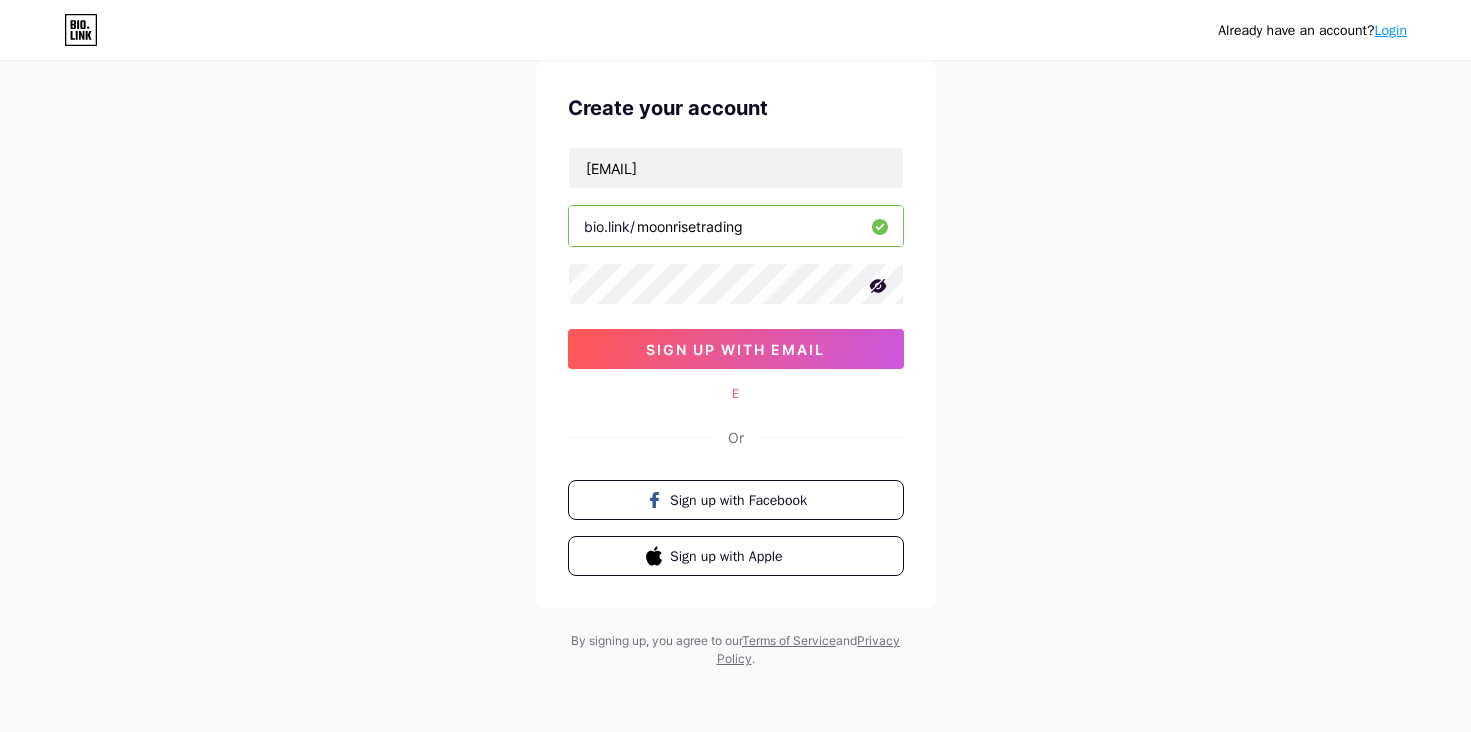 drag, startPoint x: 757, startPoint y: 226, endPoint x: 439, endPoint y: 214, distance: 318.22635 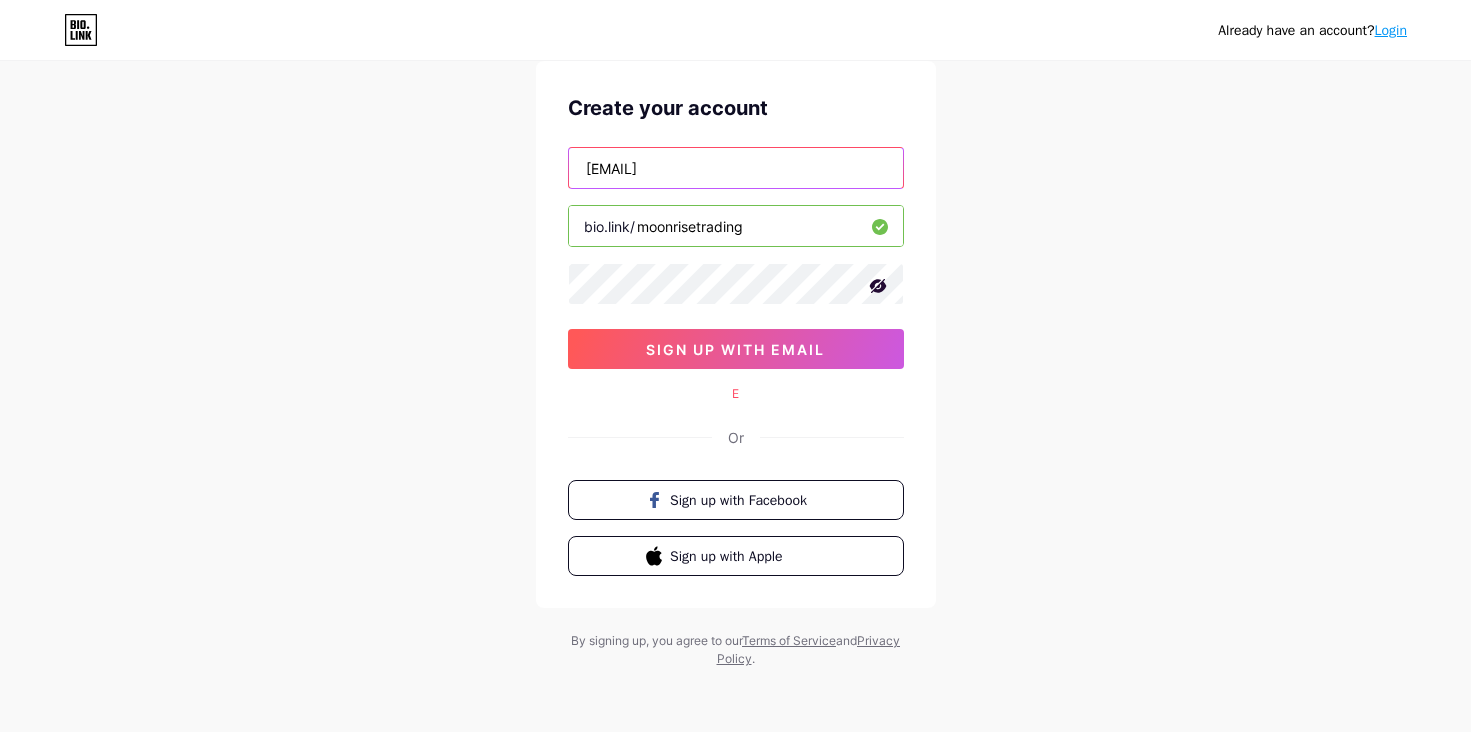 drag, startPoint x: 831, startPoint y: 166, endPoint x: 430, endPoint y: 139, distance: 401.90796 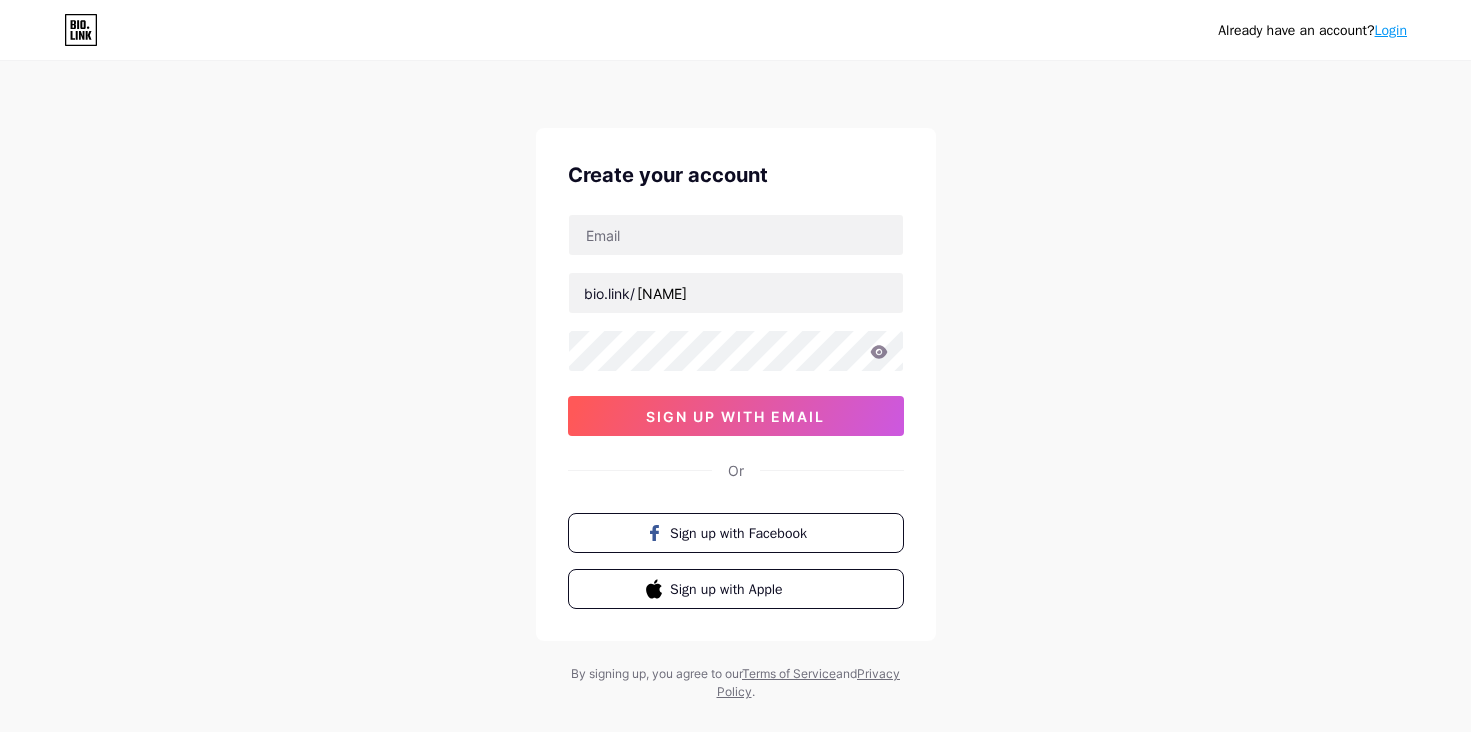 scroll, scrollTop: 0, scrollLeft: 0, axis: both 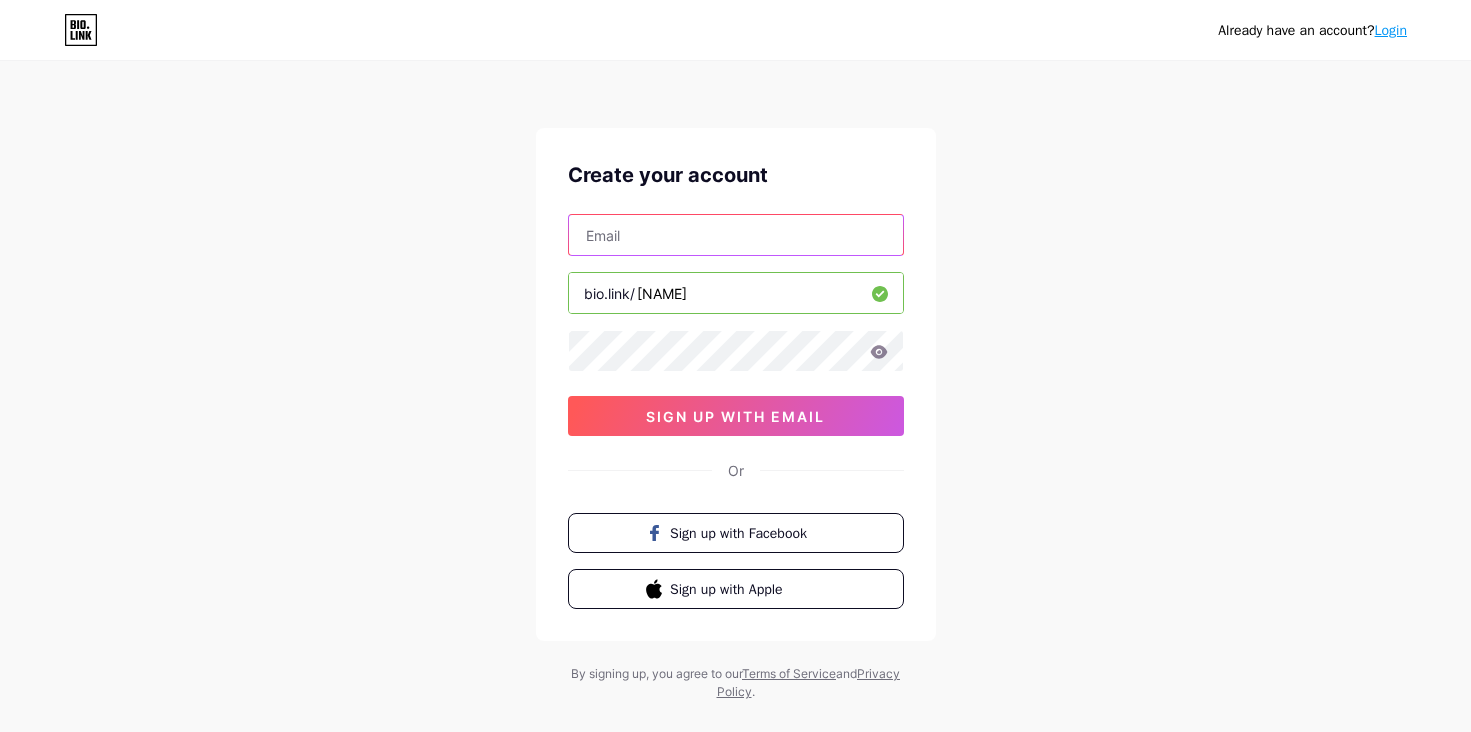 click at bounding box center (736, 235) 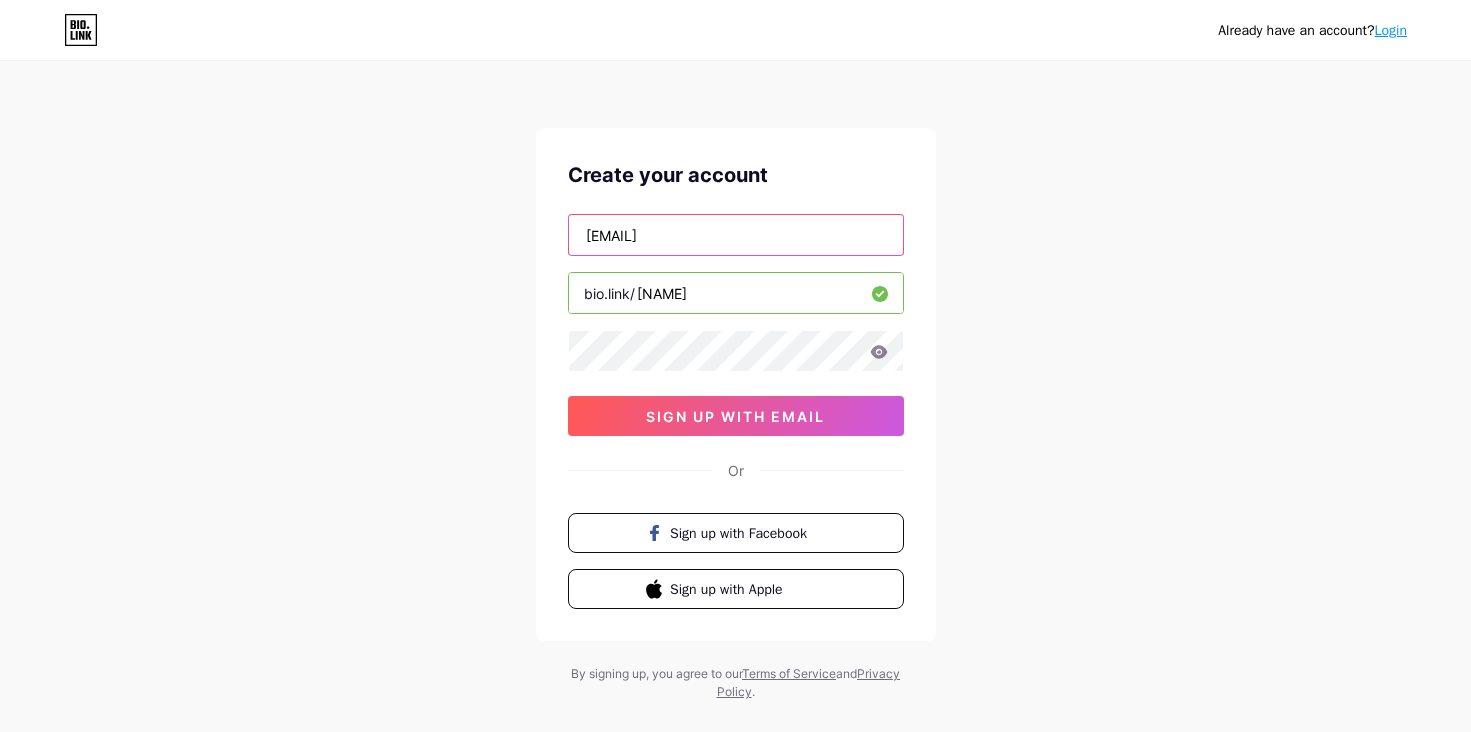 type on "moonrisetor@gmail.com" 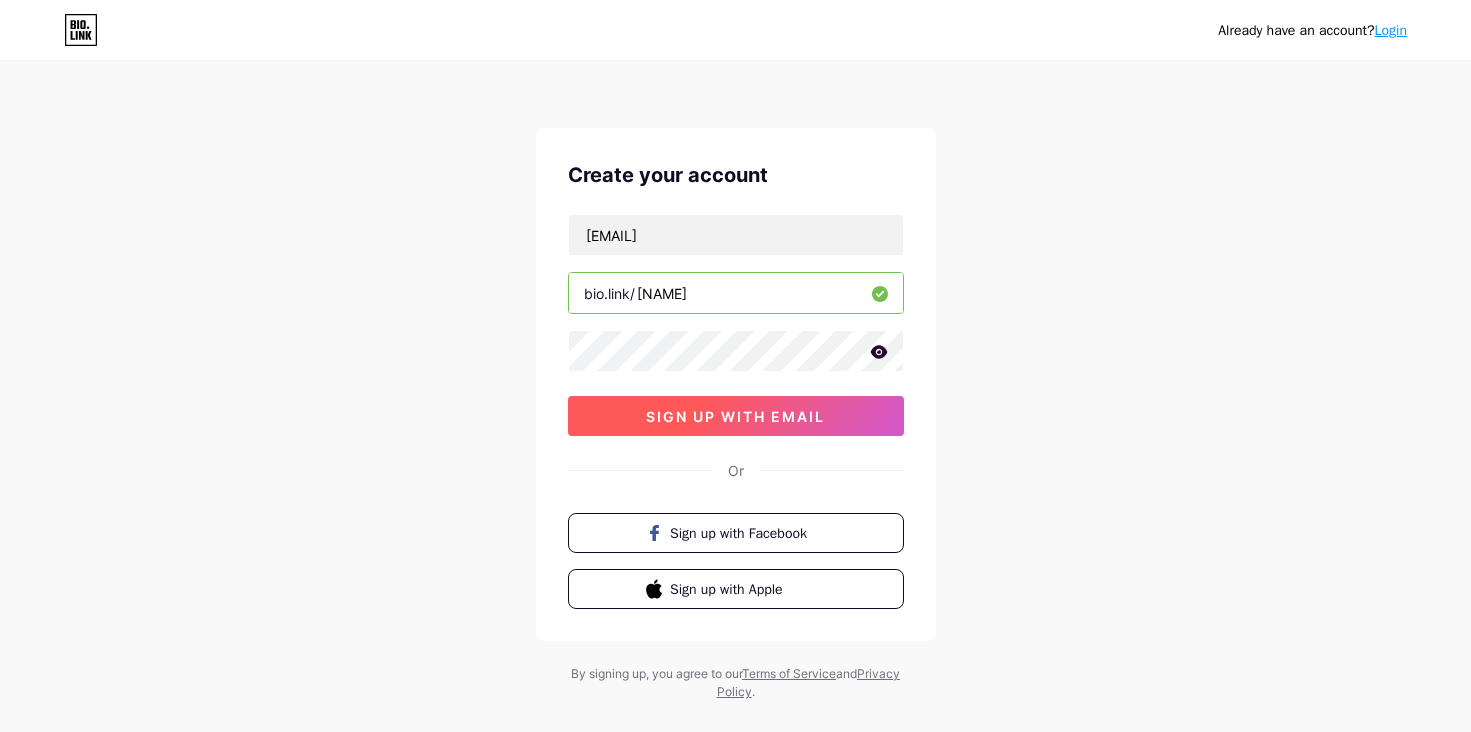 click on "sign up with email" at bounding box center (736, 416) 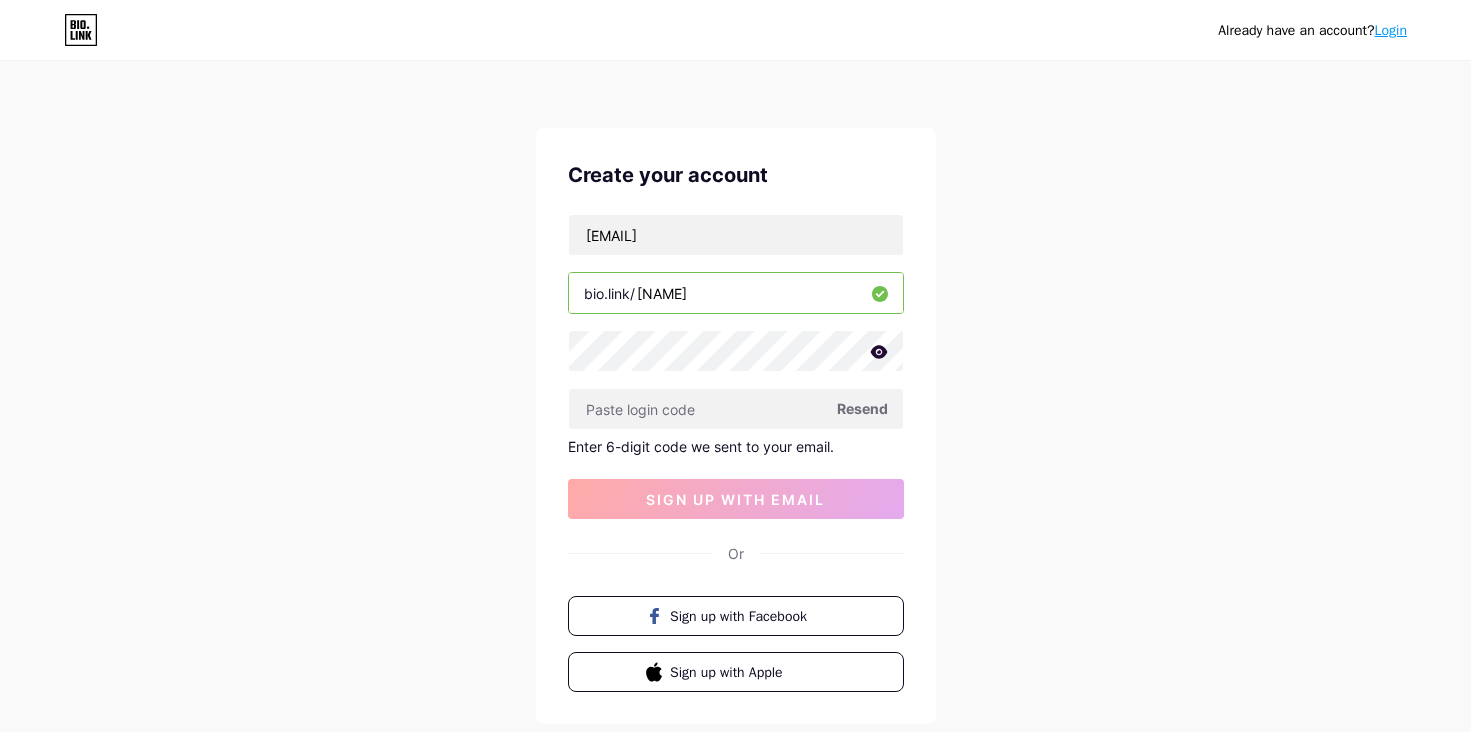 drag, startPoint x: 765, startPoint y: 294, endPoint x: 506, endPoint y: 294, distance: 259 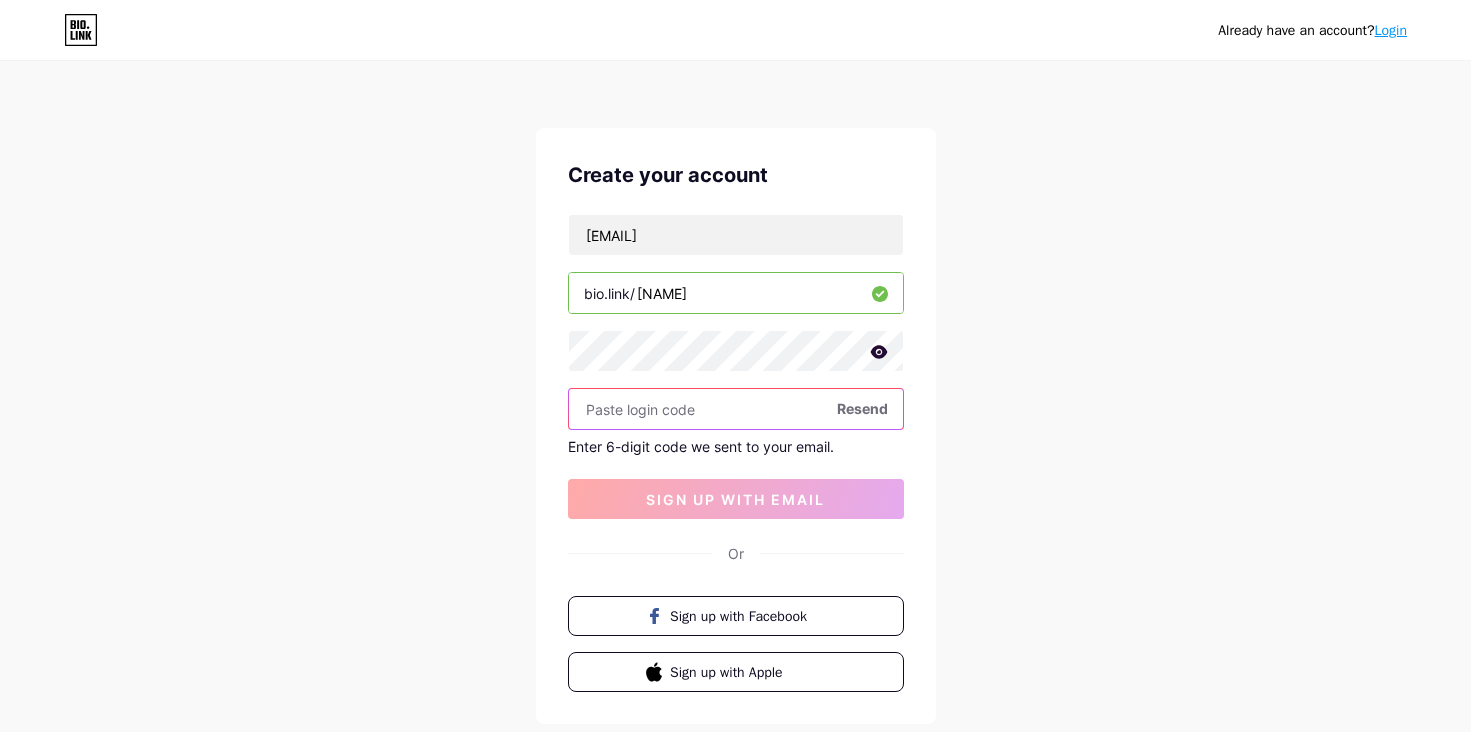 click at bounding box center [736, 409] 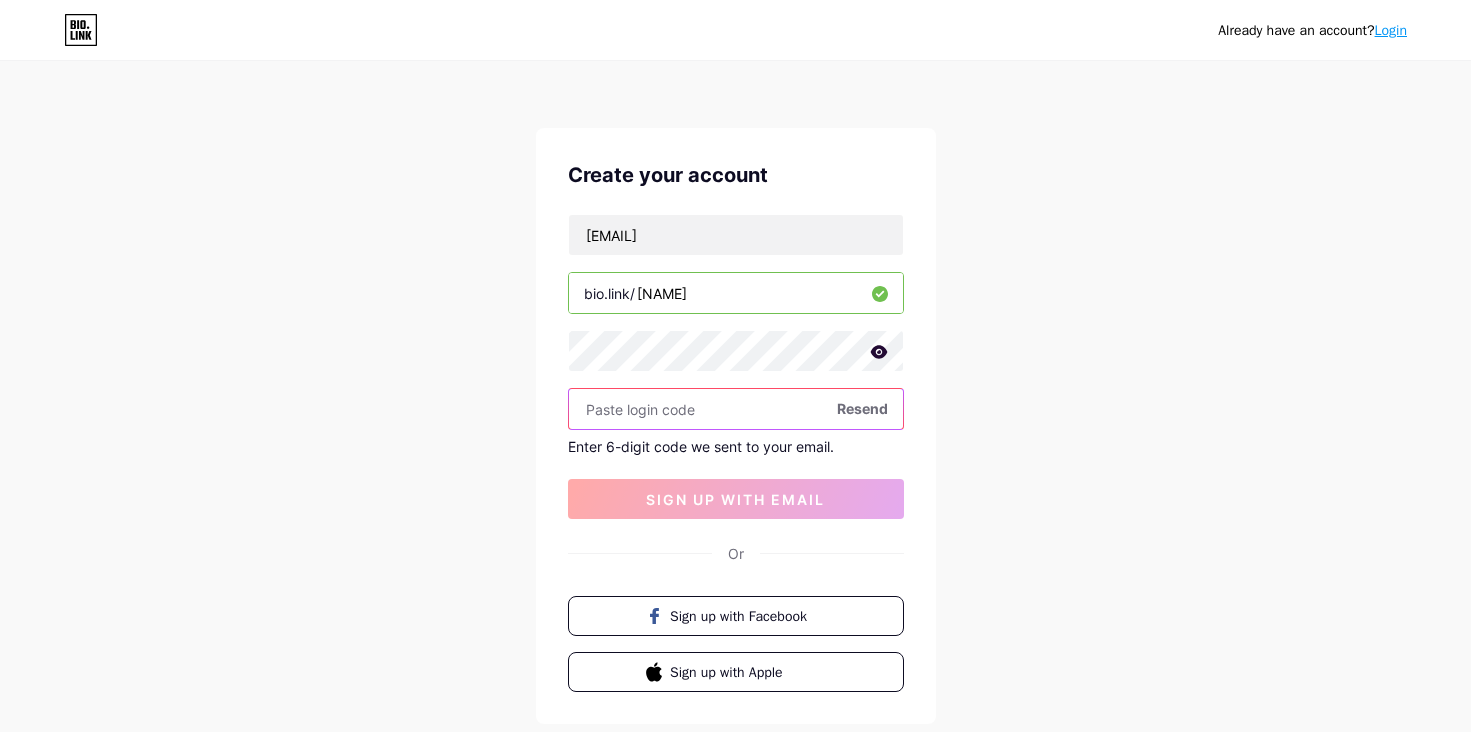 paste on "667766" 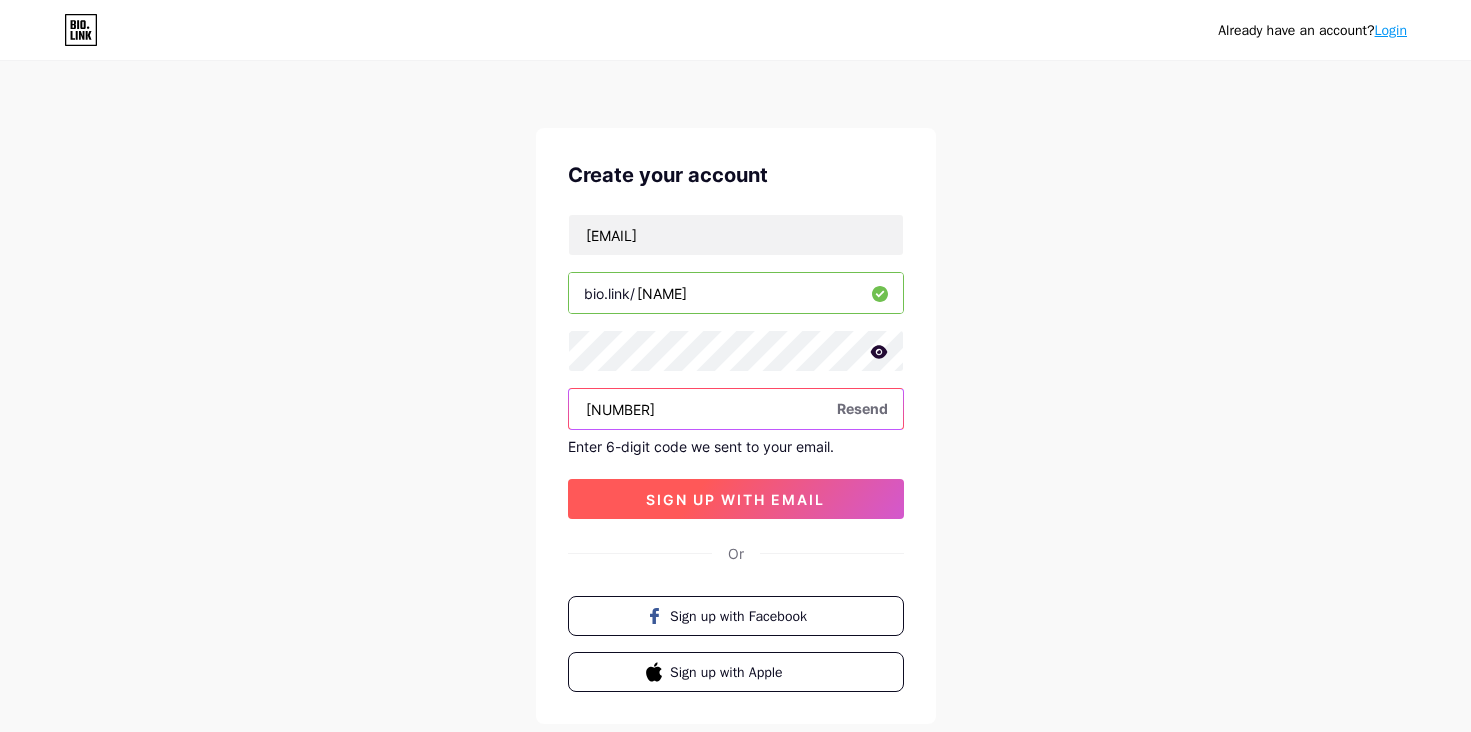 type on "667766" 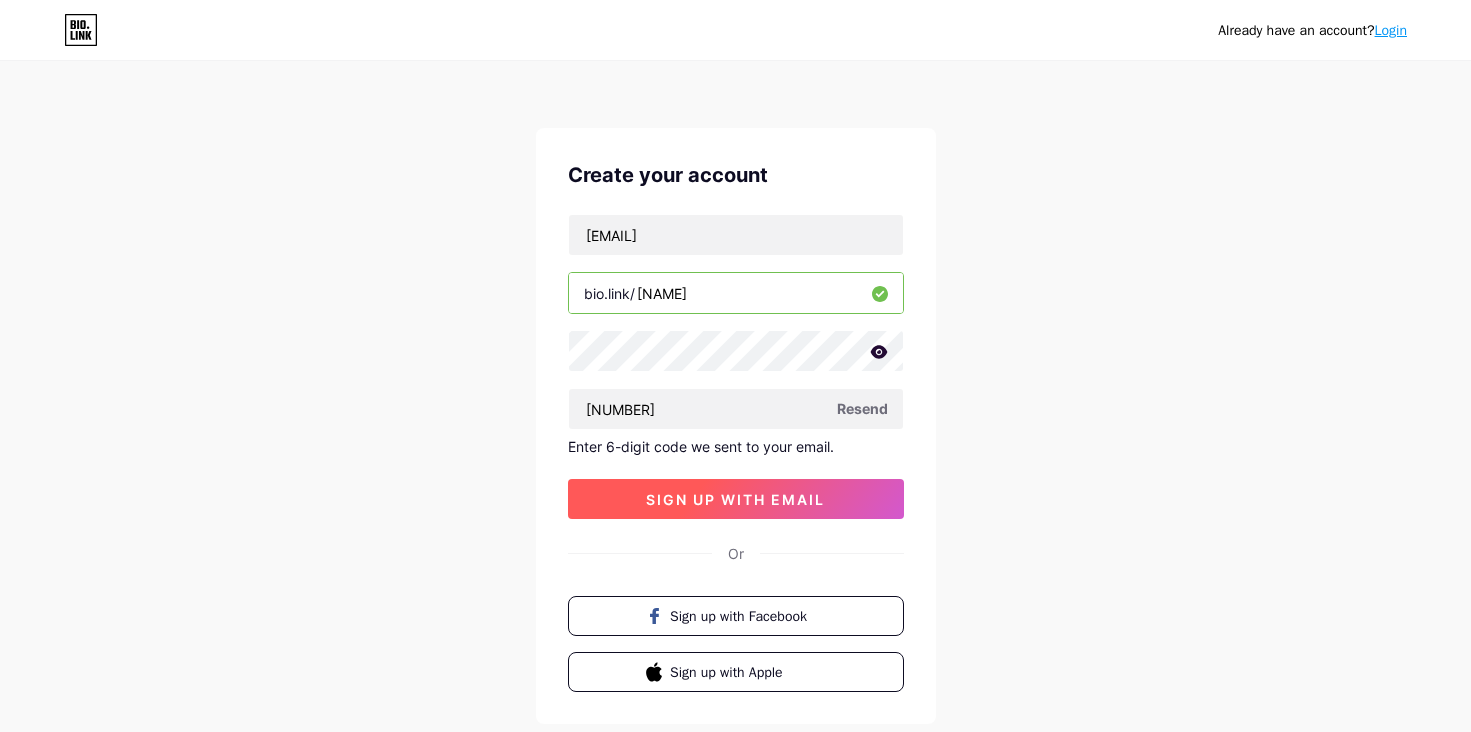 click on "sign up with email" at bounding box center [735, 499] 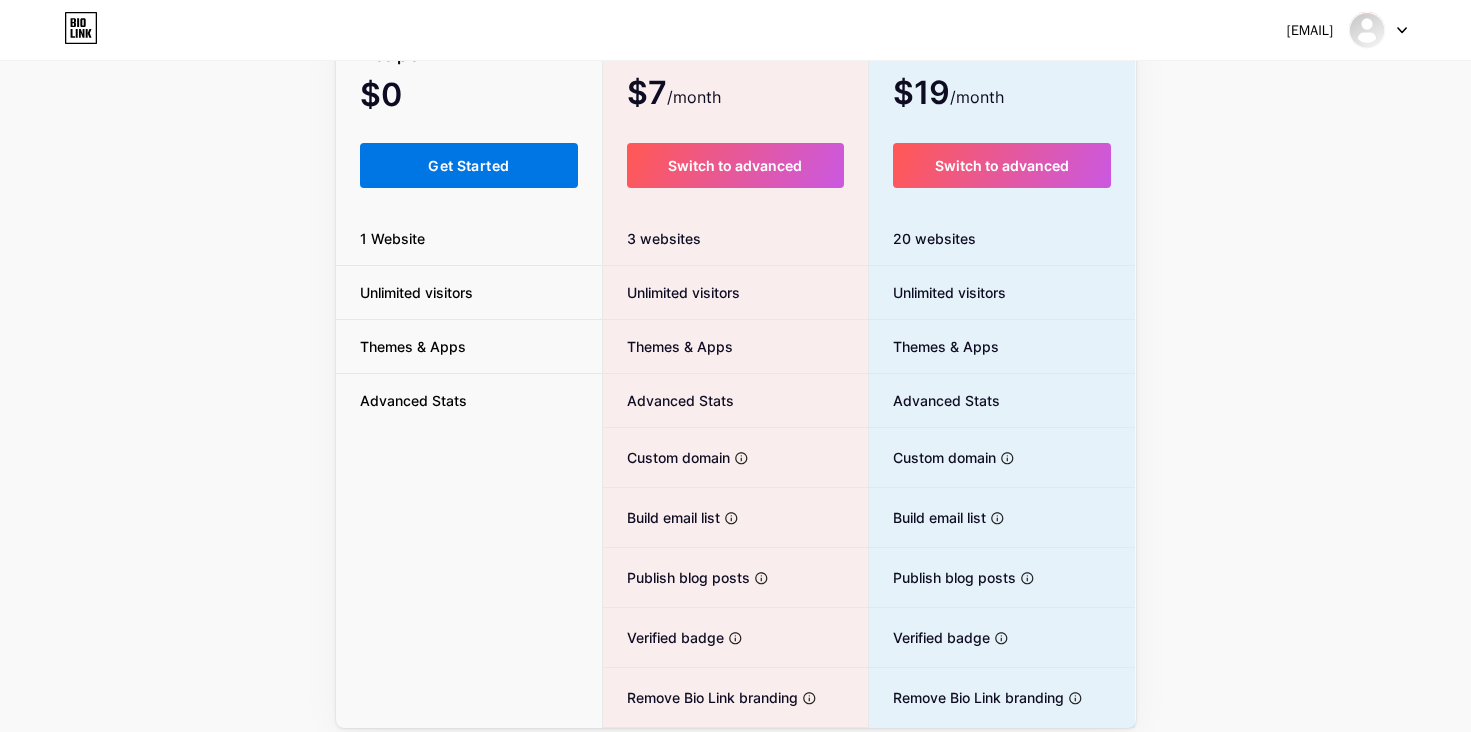 scroll, scrollTop: 153, scrollLeft: 0, axis: vertical 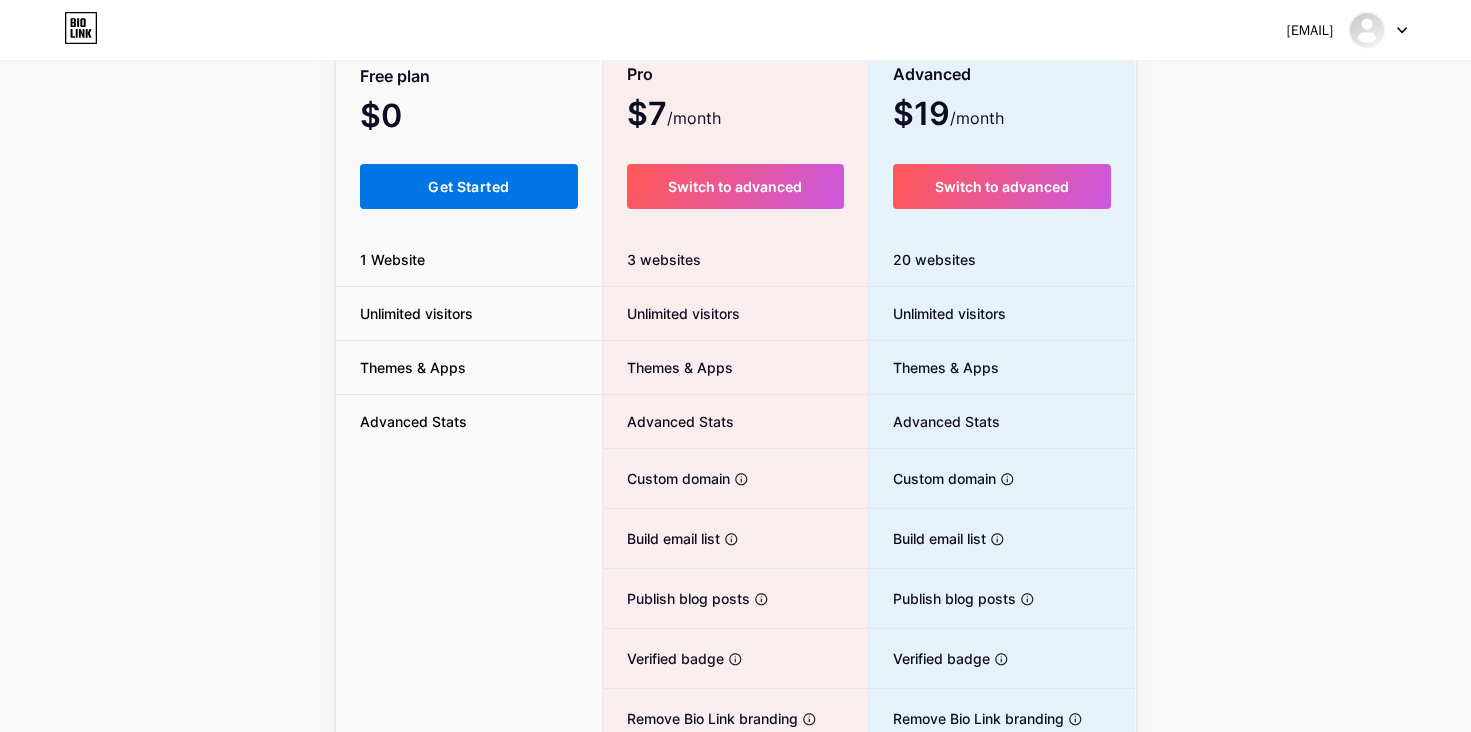 click on "Get Started" at bounding box center [468, 186] 